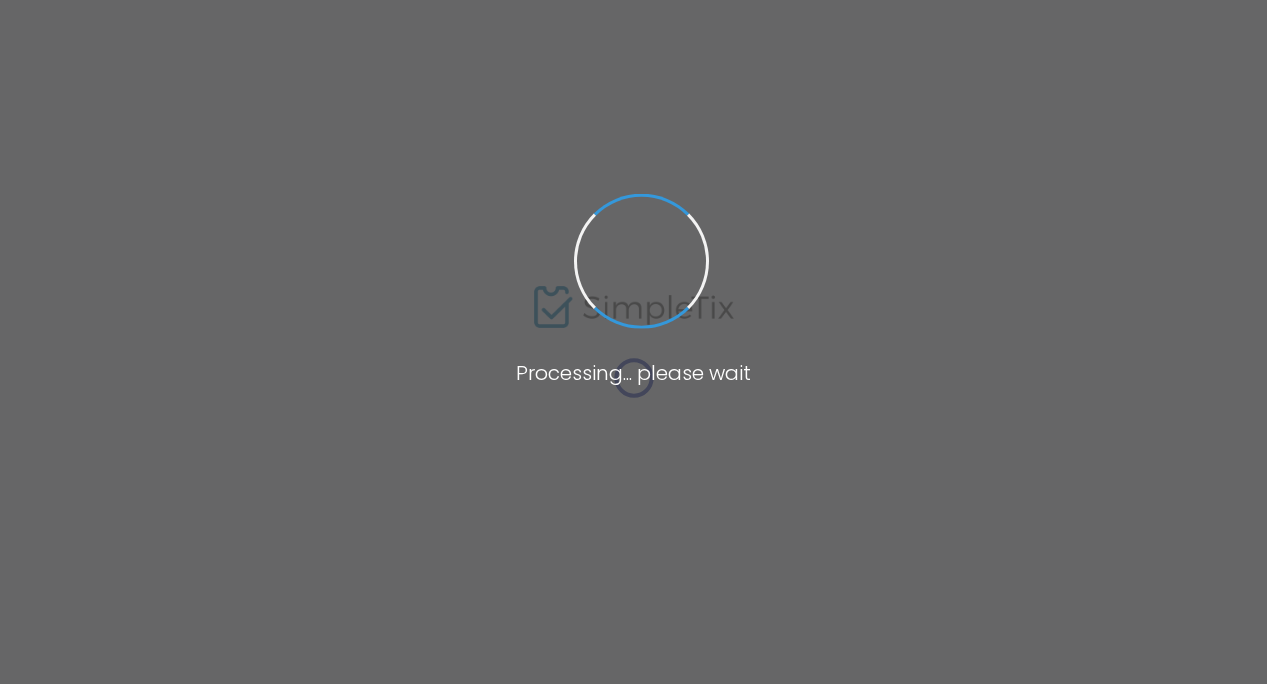 scroll, scrollTop: 0, scrollLeft: 0, axis: both 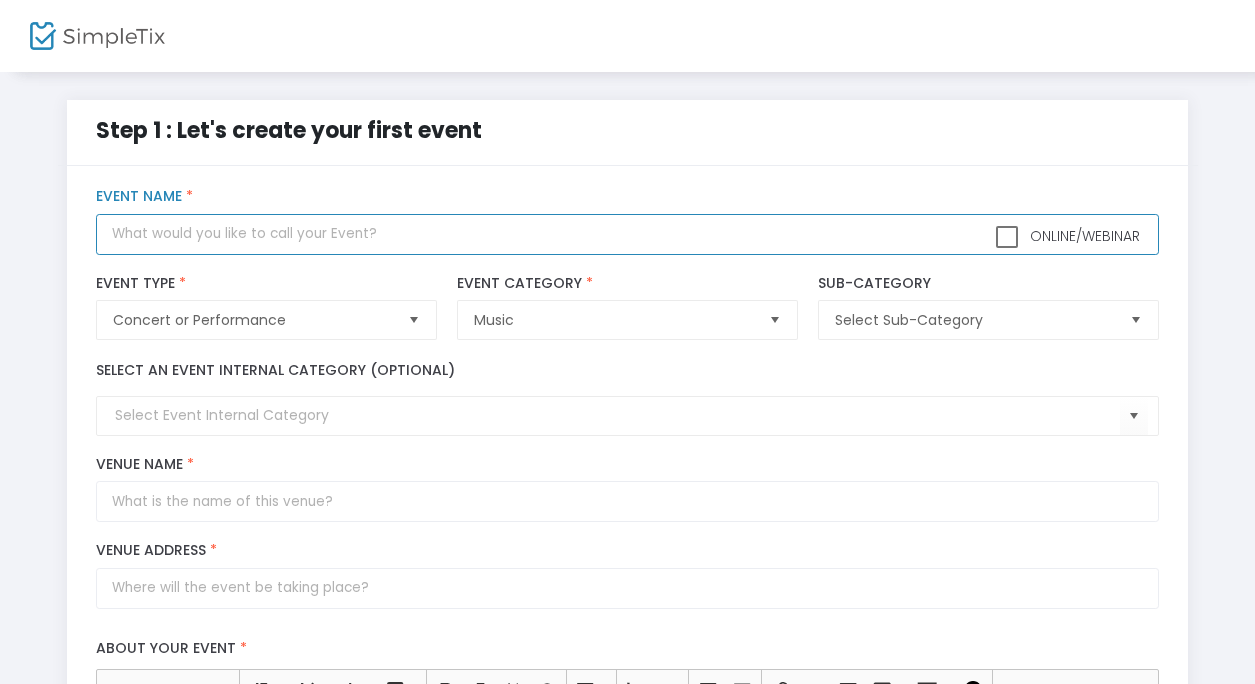 click 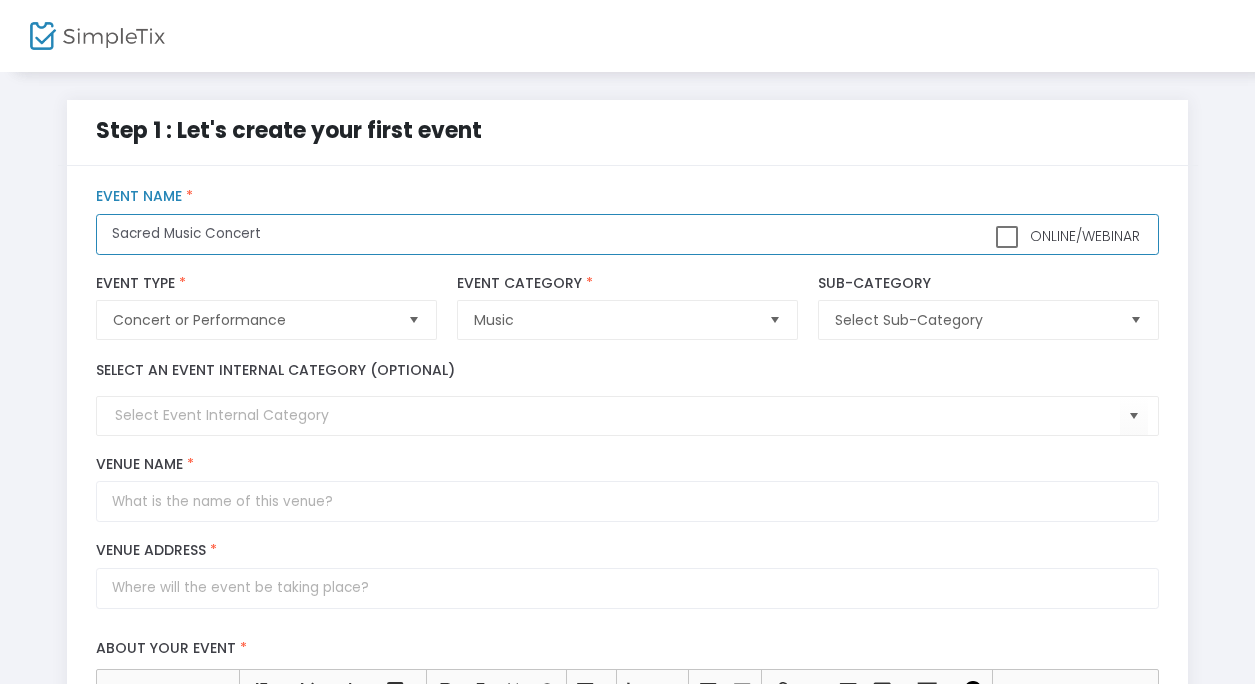 click at bounding box center (1136, 320) 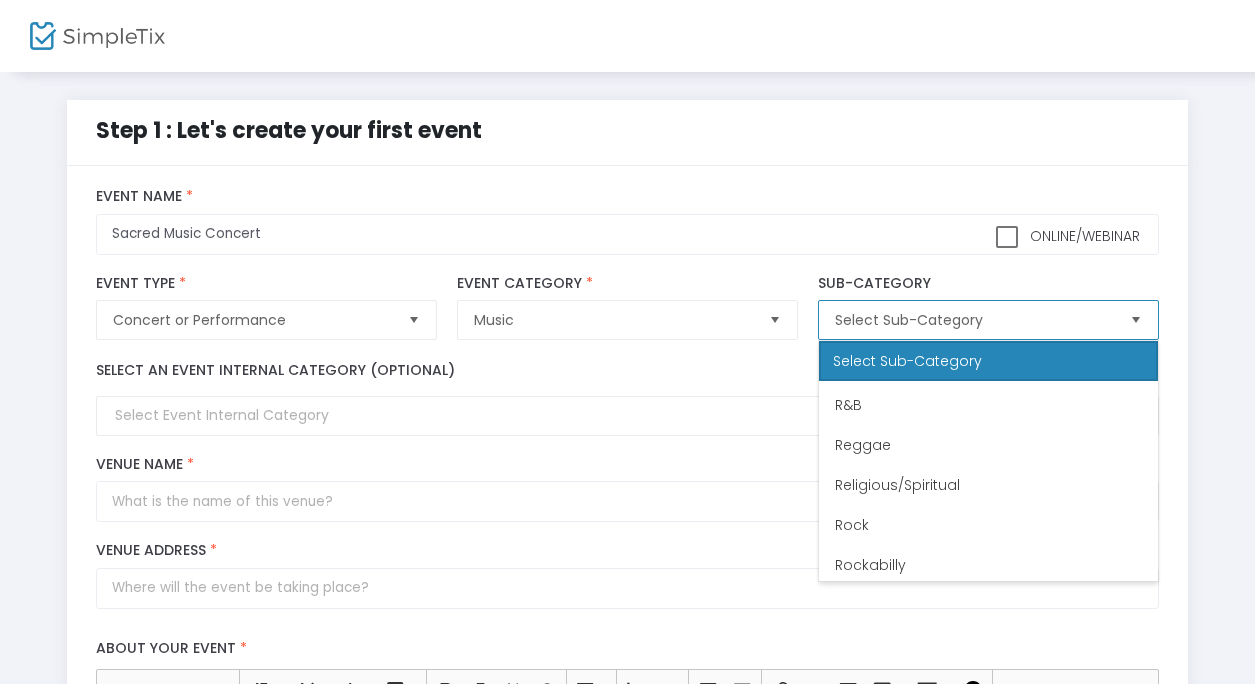 scroll, scrollTop: 1001, scrollLeft: 0, axis: vertical 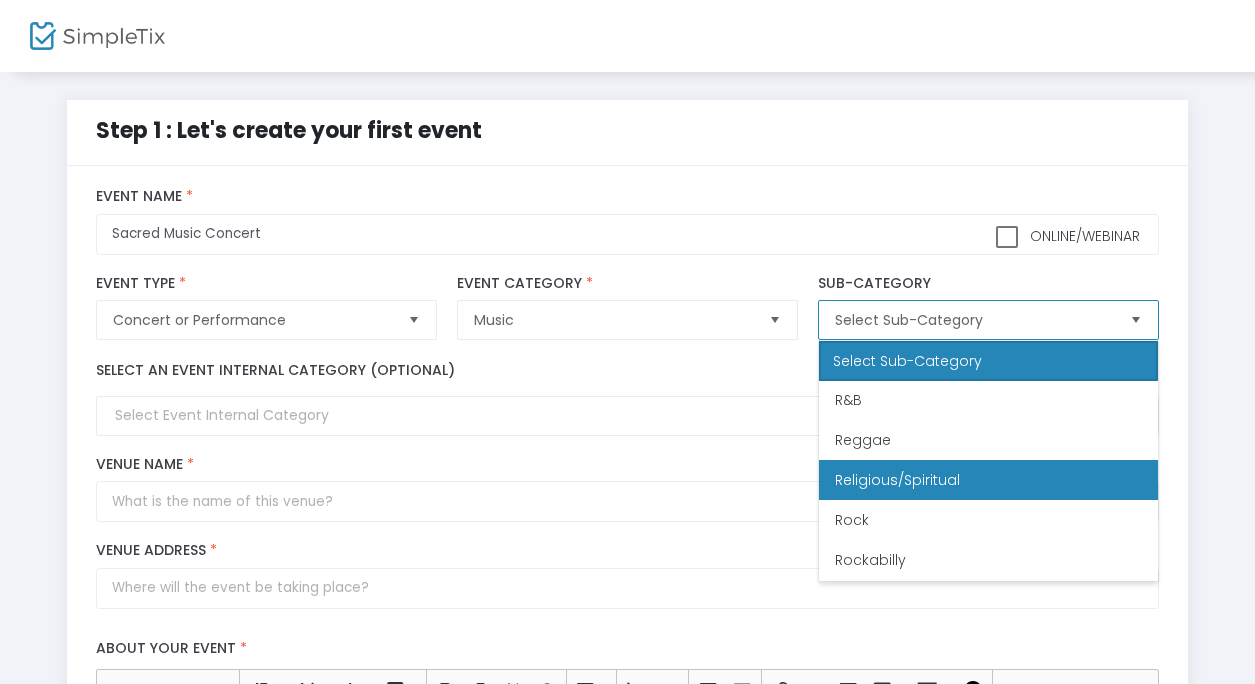 click on "Religious/Spiritual" at bounding box center [988, 480] 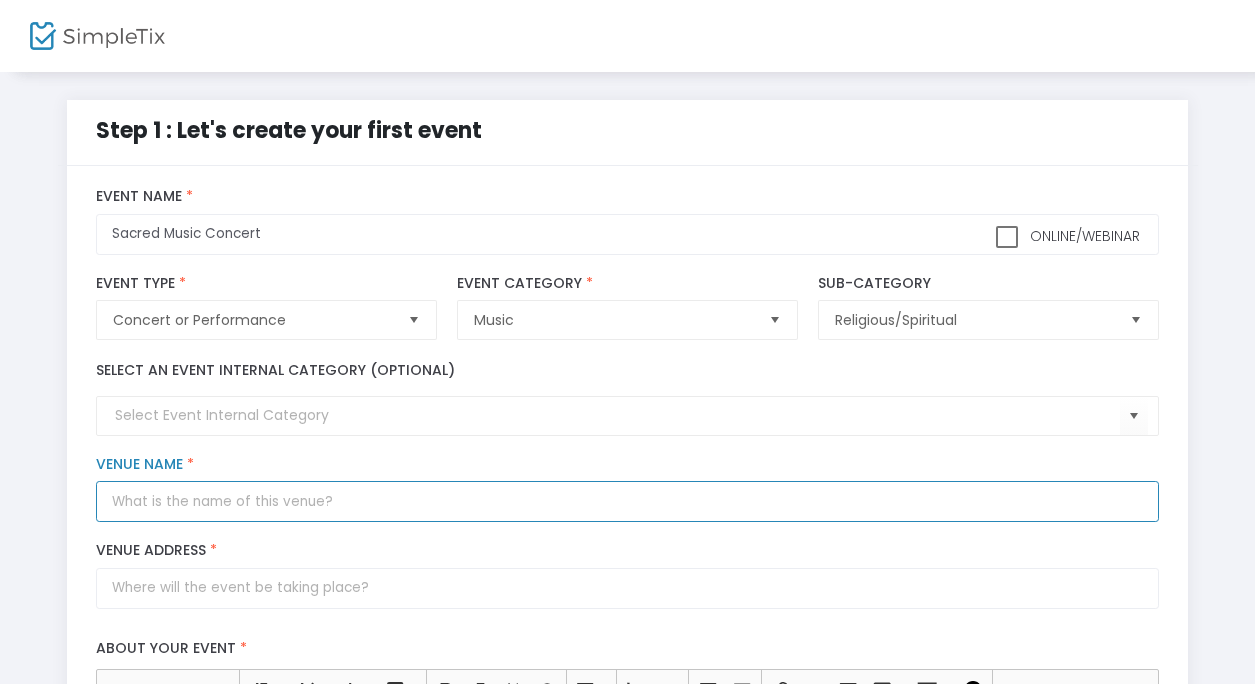 click on "Venue Name *" at bounding box center [627, 501] 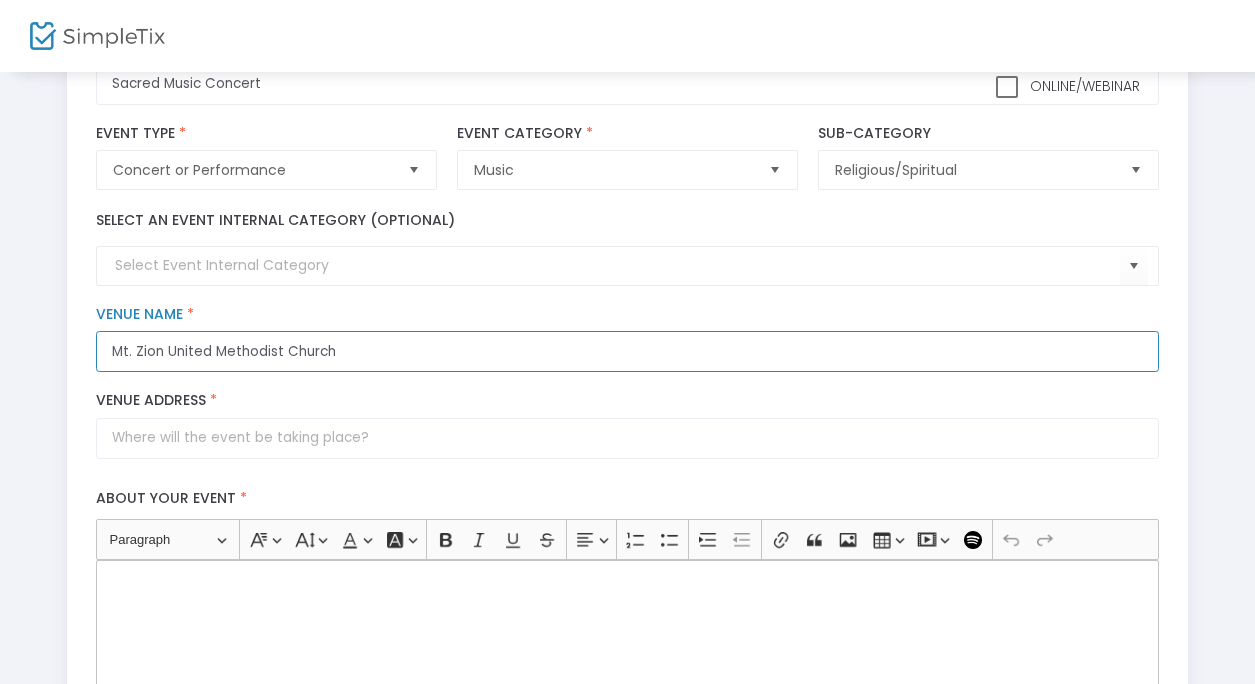 scroll, scrollTop: 155, scrollLeft: 0, axis: vertical 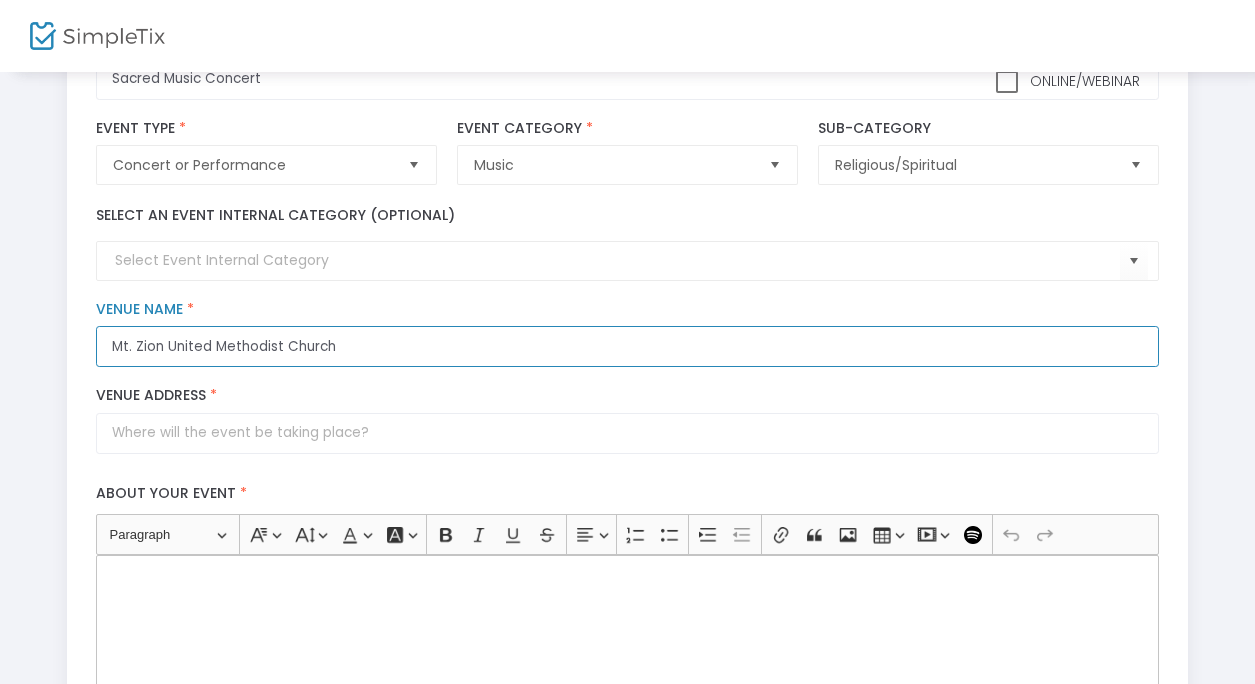 type on "Mt. Zion United Methodist Church" 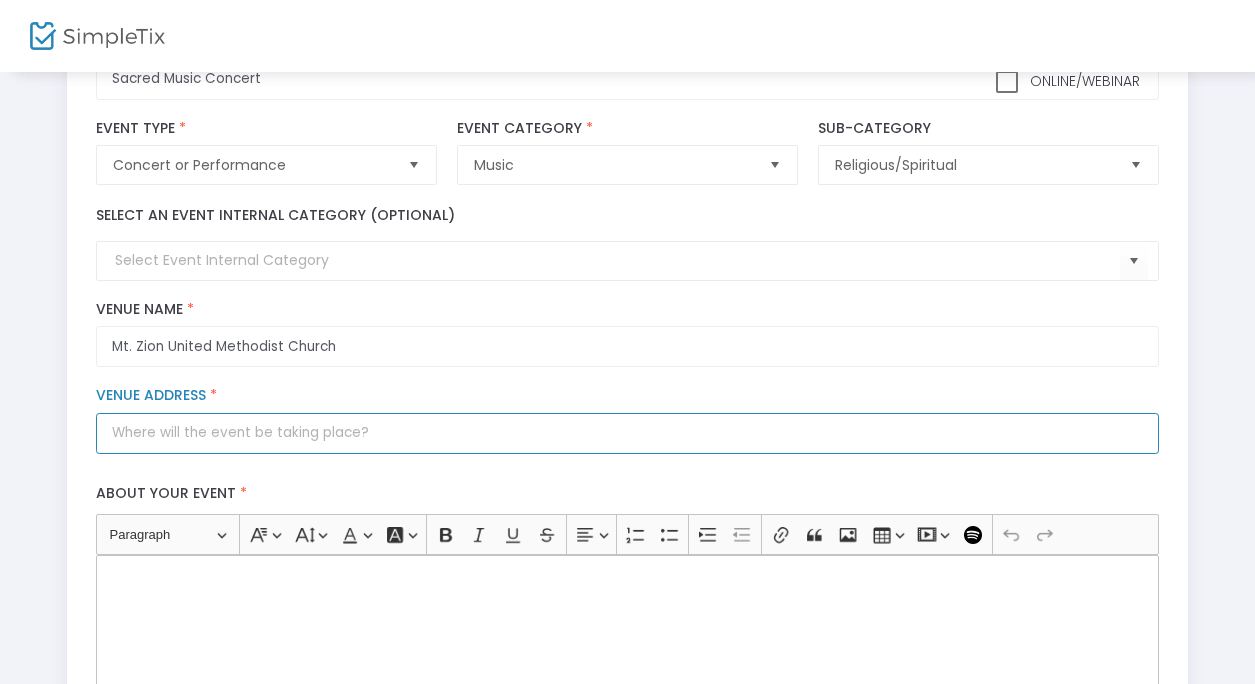 click on "Venue Address *" at bounding box center (627, 433) 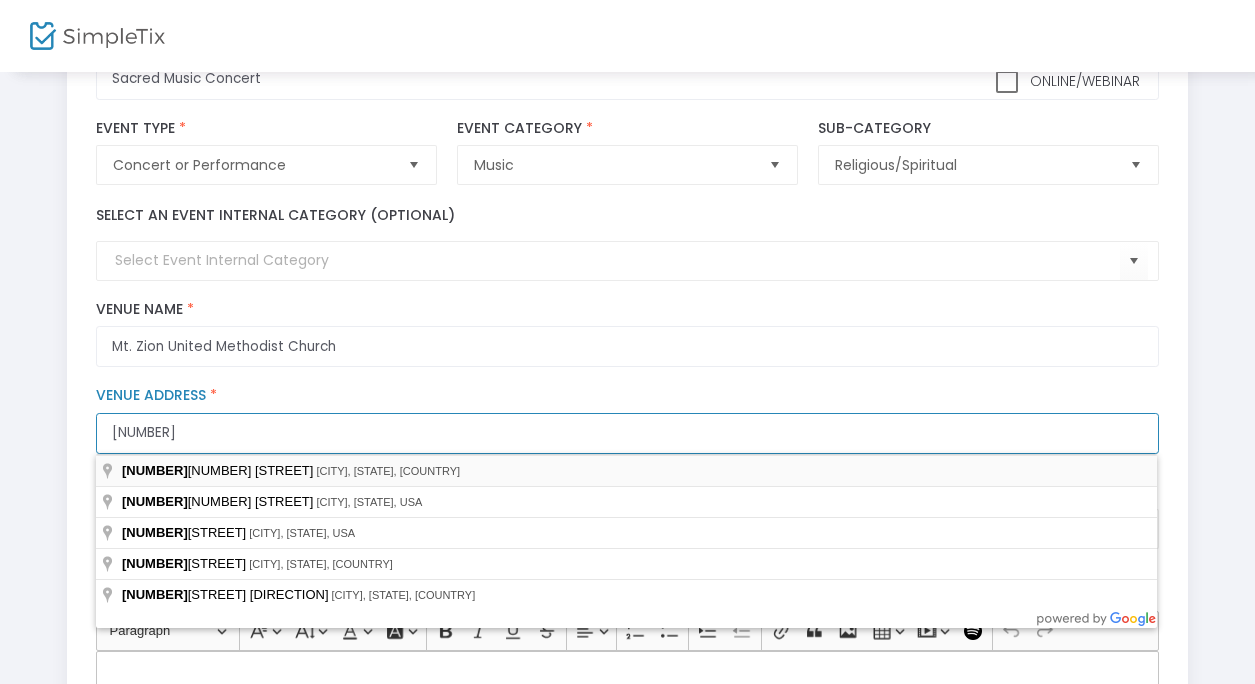 type on "[NUMBER] [STREET]" 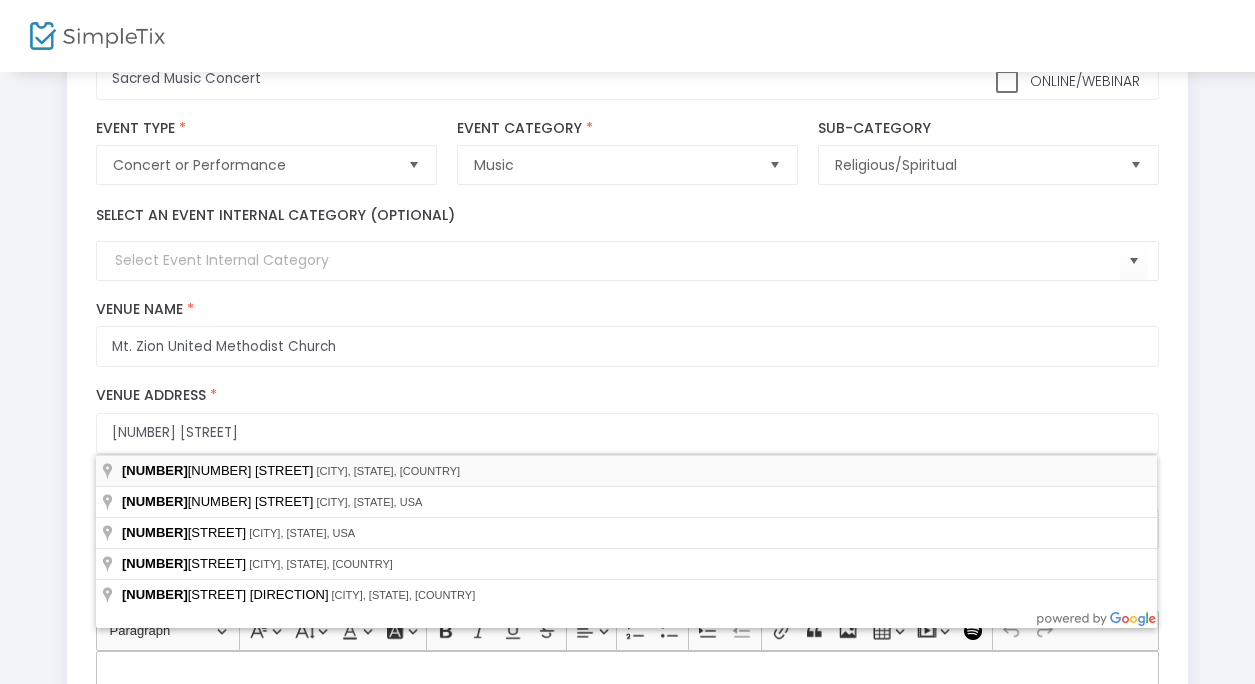 type on "Washington" 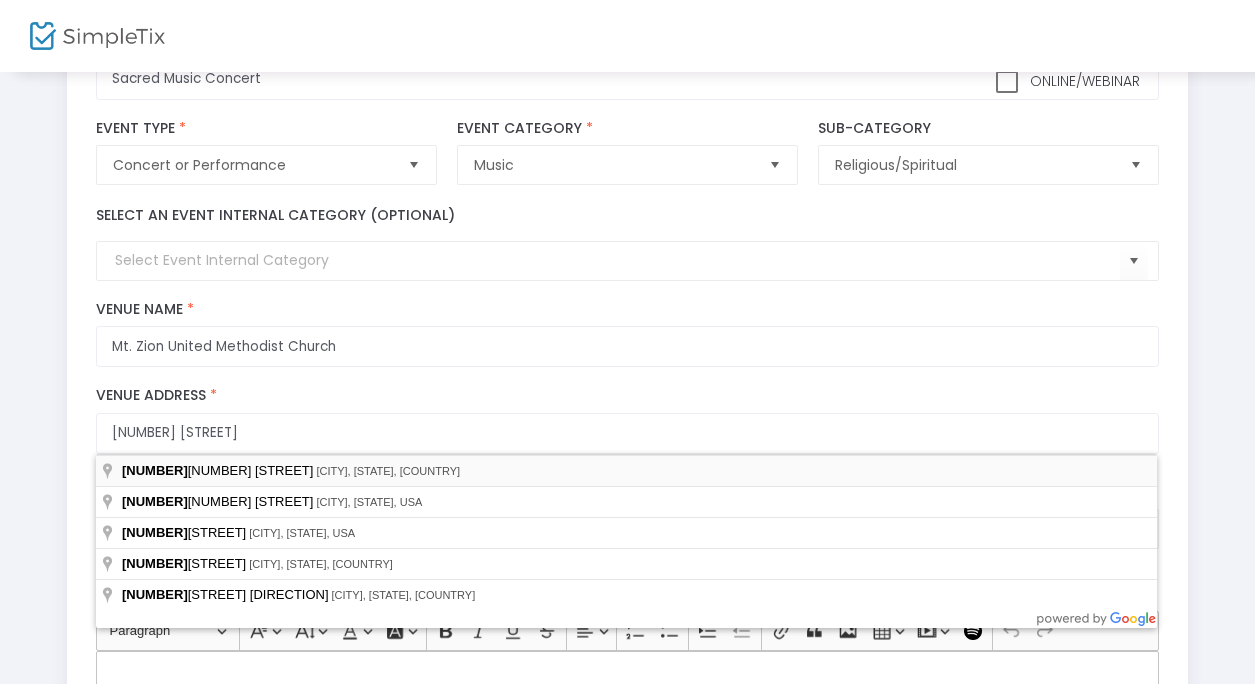 type on "20007" 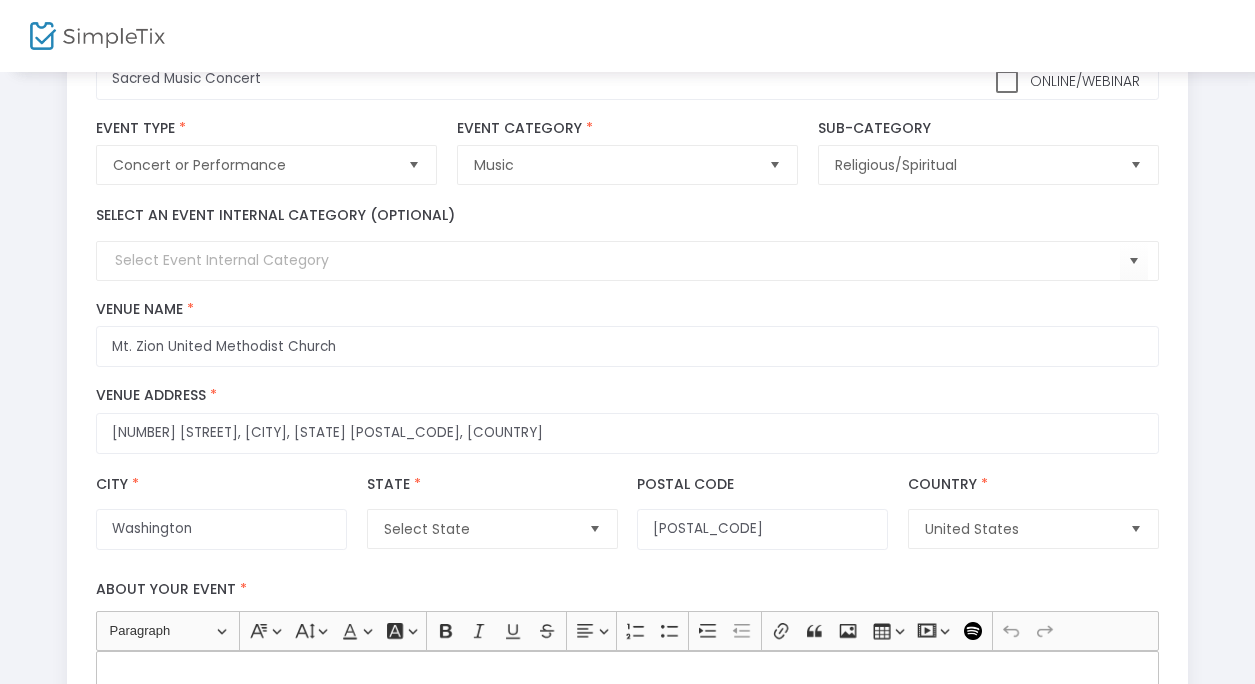 type on "1334 29th Street Northwest" 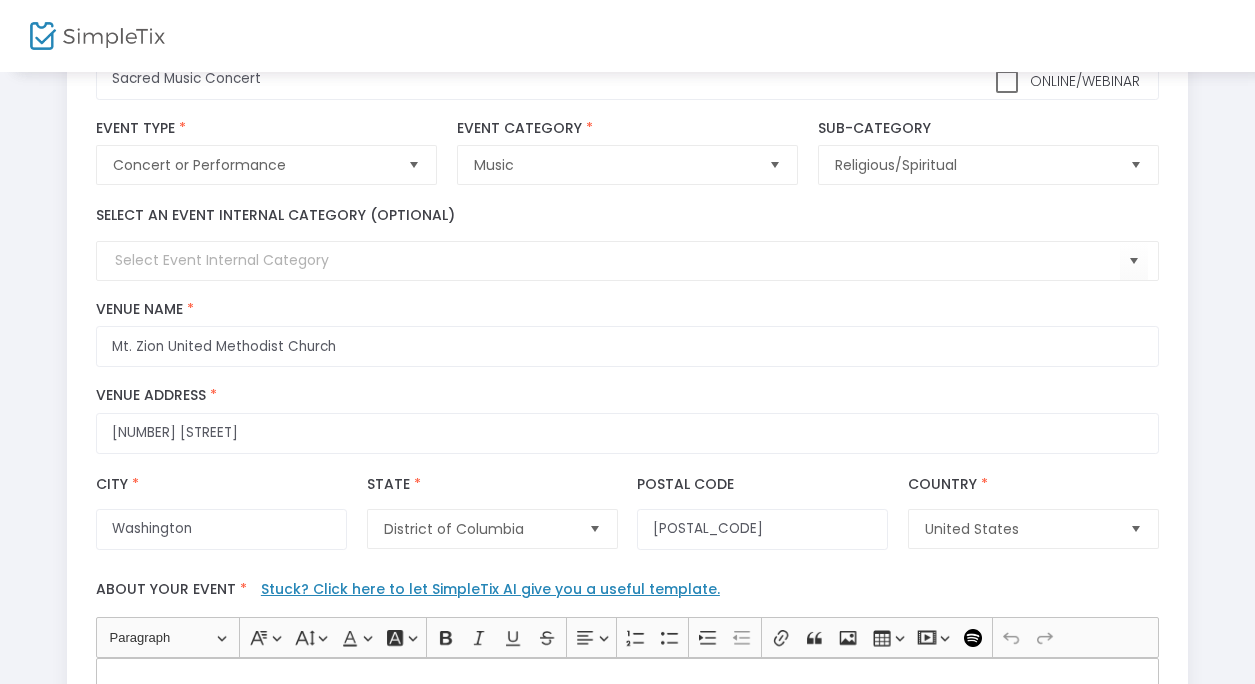 scroll, scrollTop: 0, scrollLeft: 0, axis: both 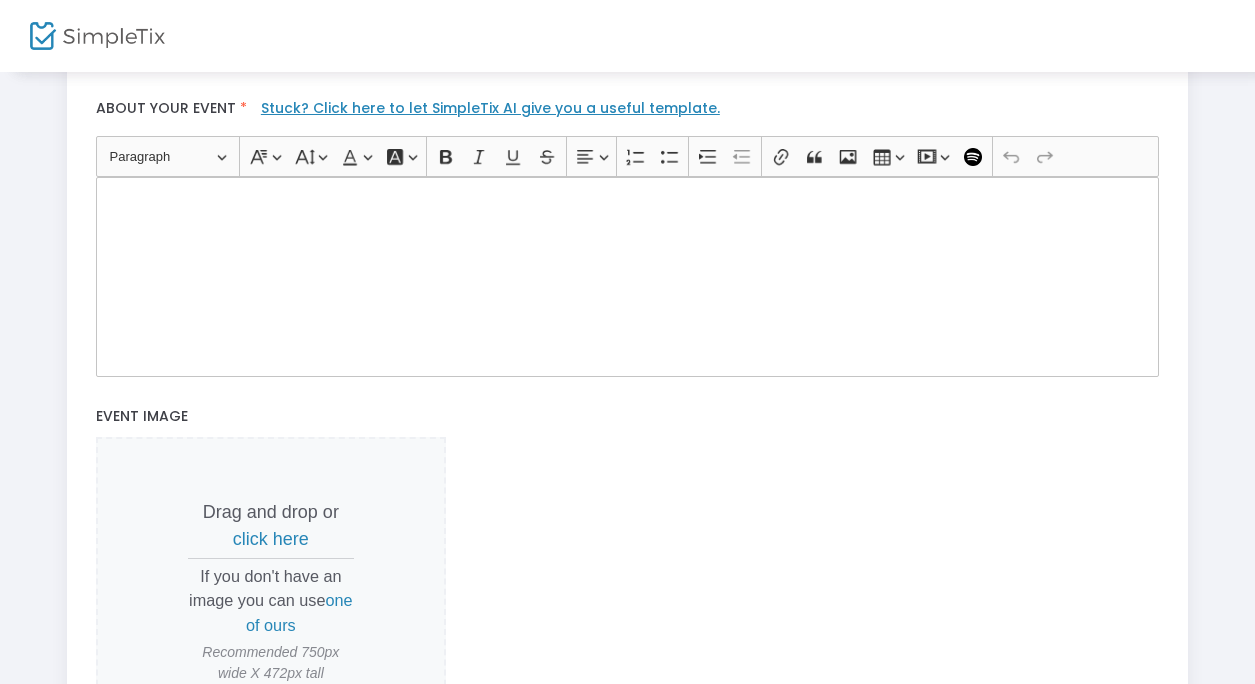 click 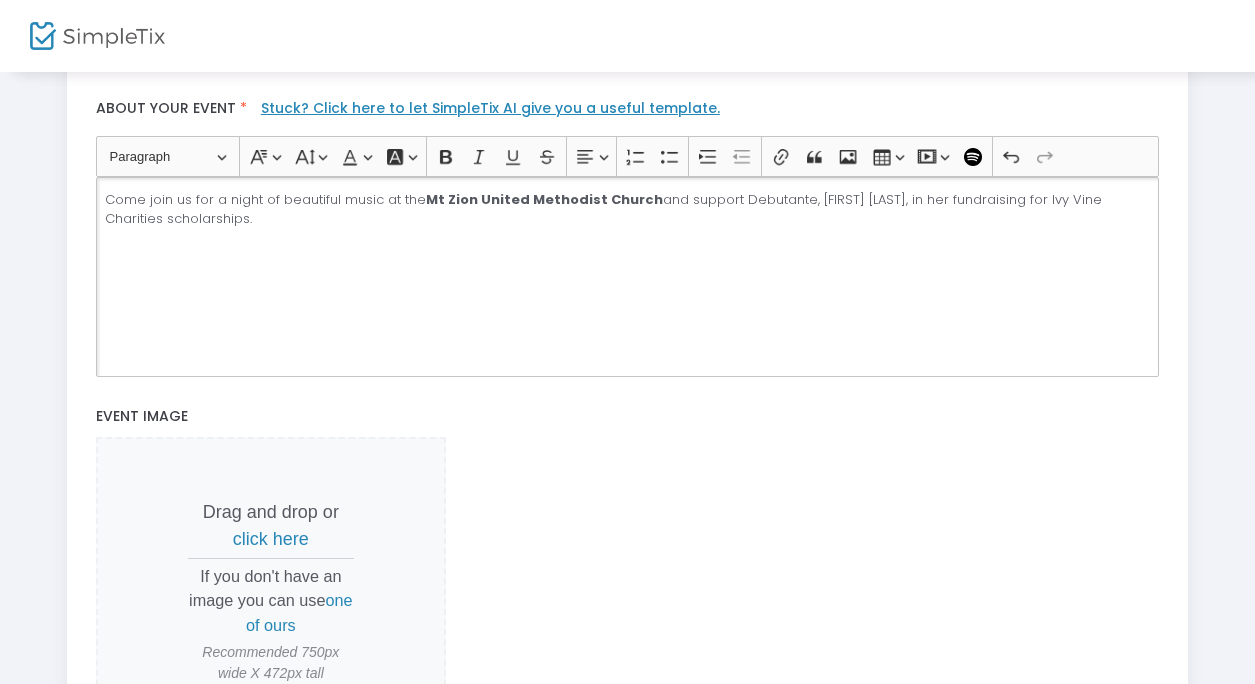 click on "Come join us for a night of beautiful music at the  Mt Zion United Methodist Church . This event will feature talented musicians performing sacred music to uplift your spirits and support Debutante, Rachel Johnson, in her fundraising for Ivy Vine Charities scholarships. Enjoy an evening of soul-stirring melodies in a serene and welcoming atmosphere. Bring your friends and family for a memorable experience. Don't miss out on this opportunity to support a good cause while enjoying wonderful music. See you there!" 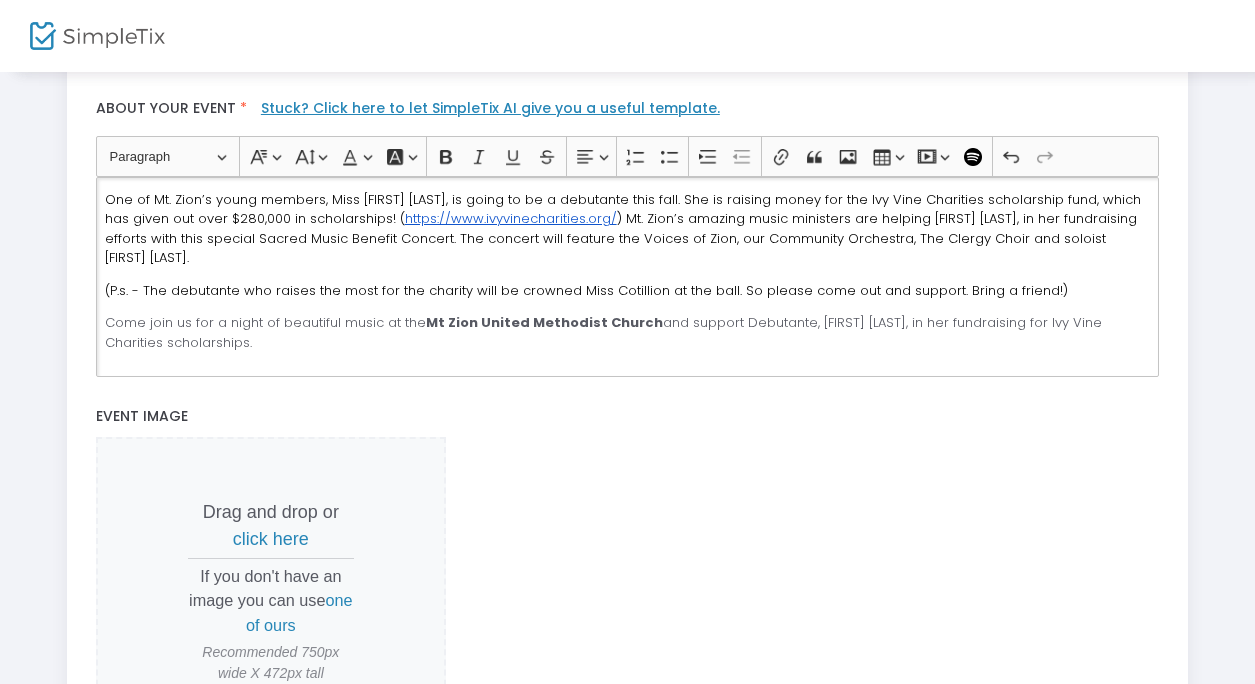 click on "One of Mt. Zion’s young members, Miss Rachel Johnson, is going to be a debutante this fall. She is raising money for the Ivy Vine Charities scholarship fund, which has given out over $280,000 in scholarships! (" 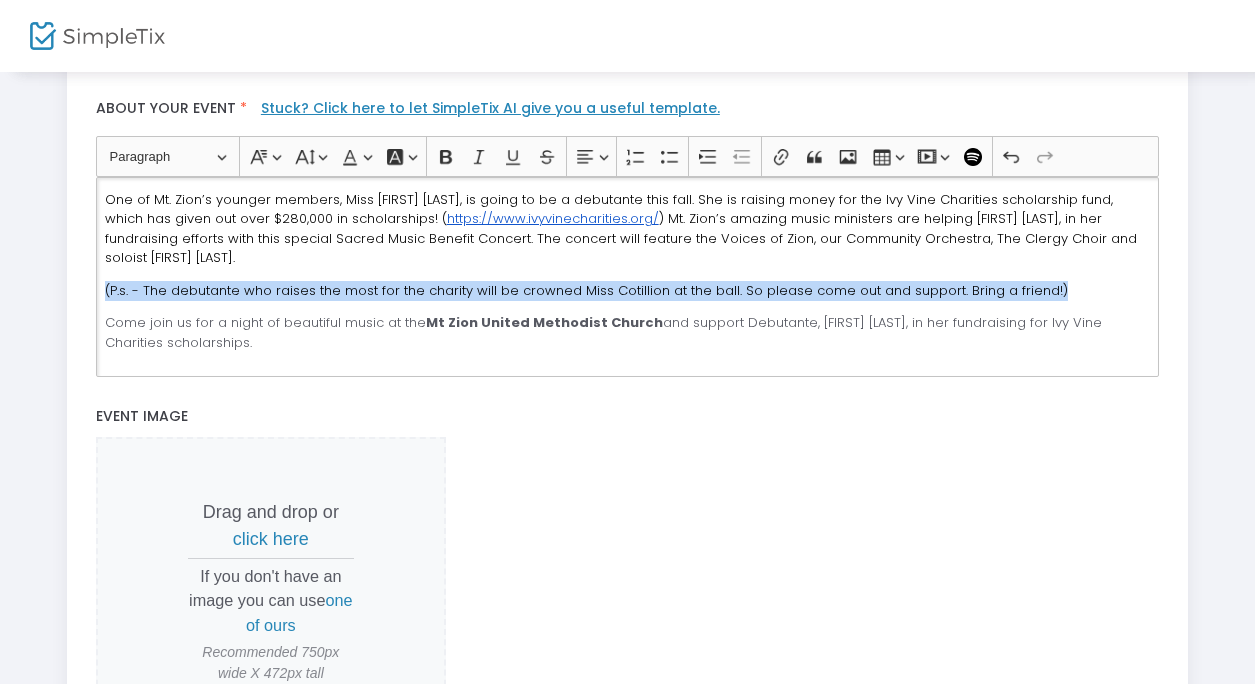 drag, startPoint x: 1045, startPoint y: 290, endPoint x: 85, endPoint y: 281, distance: 960.0422 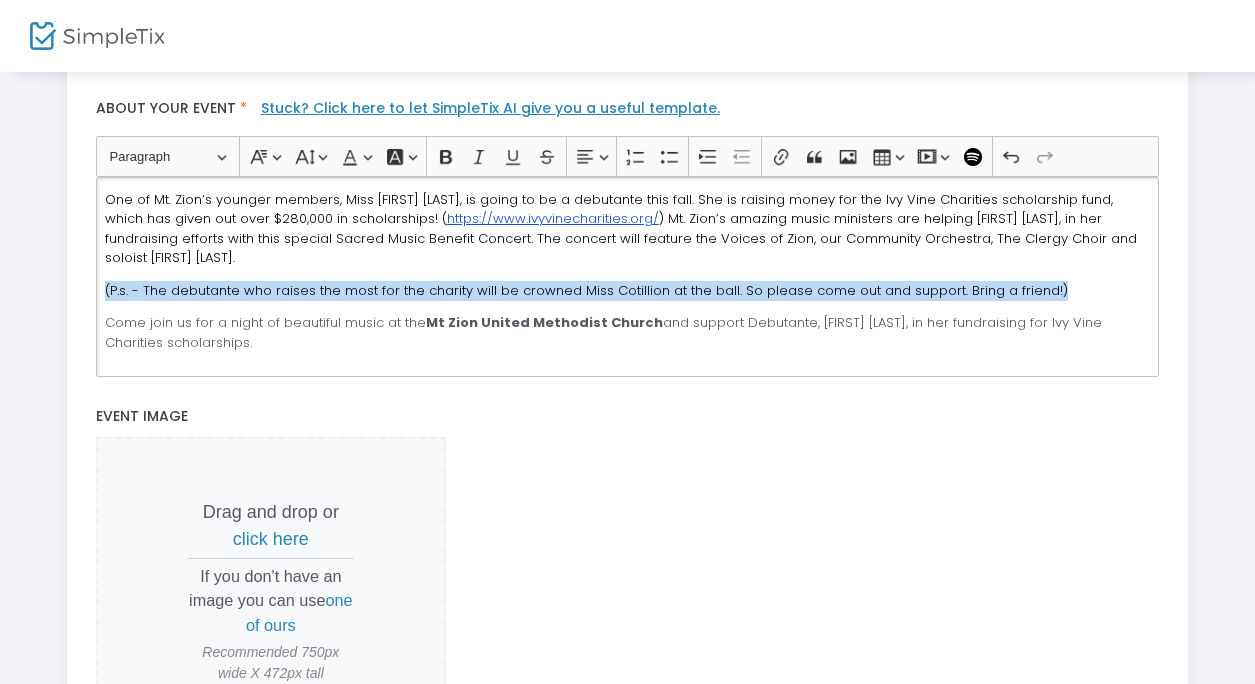 click on "title : Sacred Music Concert   Valid :  true   Required :  false  venueId :    Valid :  true   Required :  false  description :  Valid :  true   Required :  false  venueName : Mt. Zion United Methodist Church   Valid :  true   Required :  false  streetAddress : 1334 29th Street Northwest   Valid :  true   Required :  false  city : Washington   Valid :  true  Required :  false  postalCode : 20007   Valid :  true  Required :  false  country : 572   Valid :  true  Required :  false  state : 11357   Valid :  true  Required :  false  timezone : 21   Valid :  true  Required :  false     Online/Webinar  Sacred Music Concert Event Name * Concert or Performance  Event Type  *  Event Type is required  Music  Event Category  *  Event Category is required  Religious/Spiritual  Sub-Category  Select an event internal category (optional)  Mt. Zion United Methodist Church Venue Name * 1334 29th Street Northwest Venue Address * © Mapbox   © OpenStreetMap   Improve this map  City  * Washington  City Name is required  * * *" 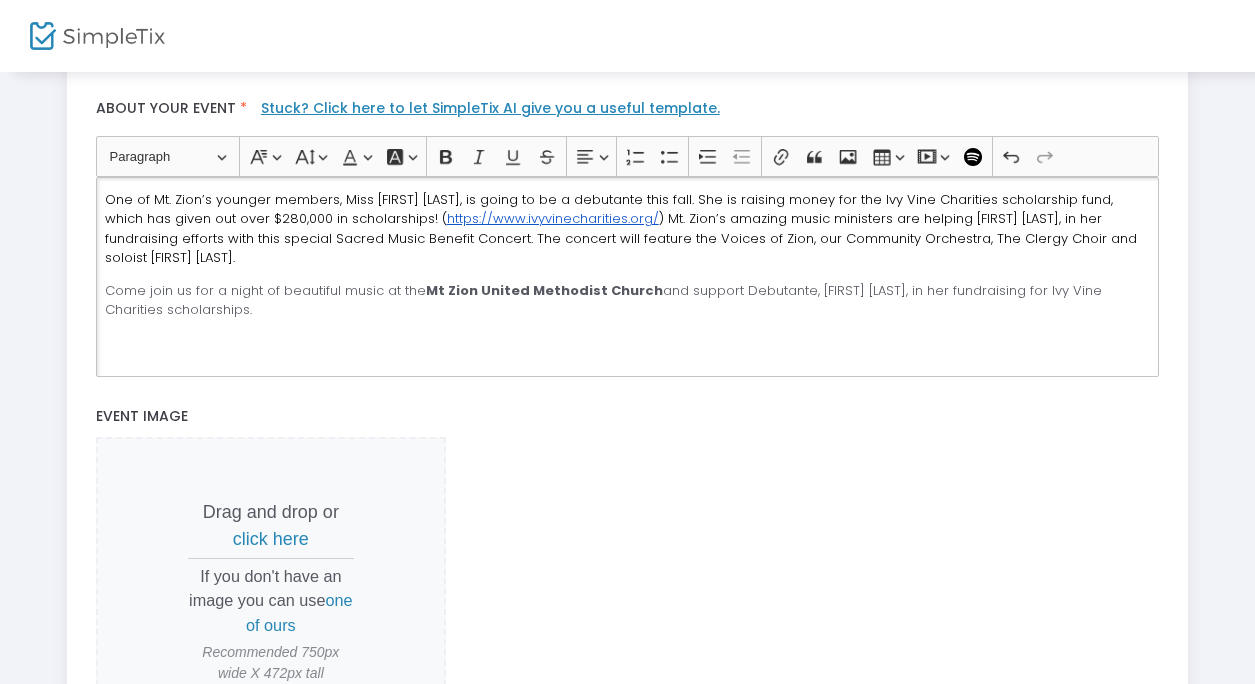 click on "Come join us for a night of beautiful music at the  Mt Zion United Methodist Church . This event will feature talented musicians performing sacred music to uplift your spirits and support Debutante, Rachel Johnson, in her fundraising for Ivy Vine Charities scholarships. Enjoy an evening of soul-stirring melodies in a serene and welcoming atmosphere. Bring your friends and family for a memorable experience. Don't miss out on this opportunity to support a good cause while enjoying wonderful music. See you there!" 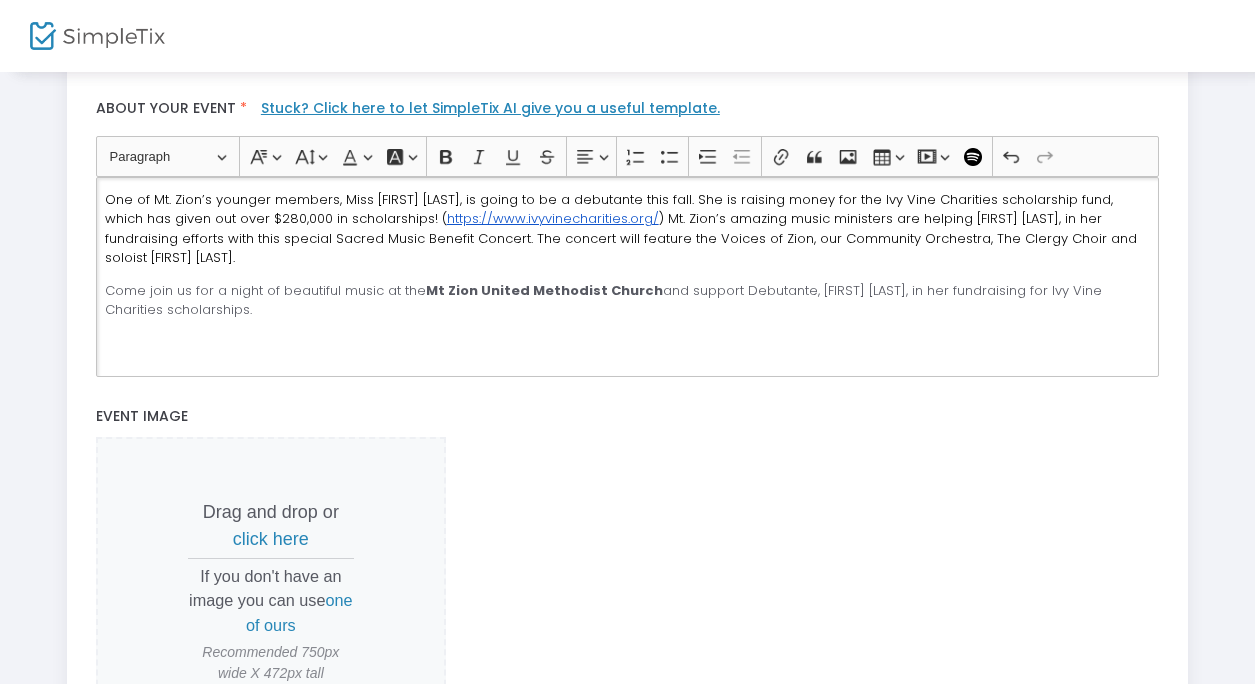 drag, startPoint x: 780, startPoint y: 292, endPoint x: 177, endPoint y: 287, distance: 603.02075 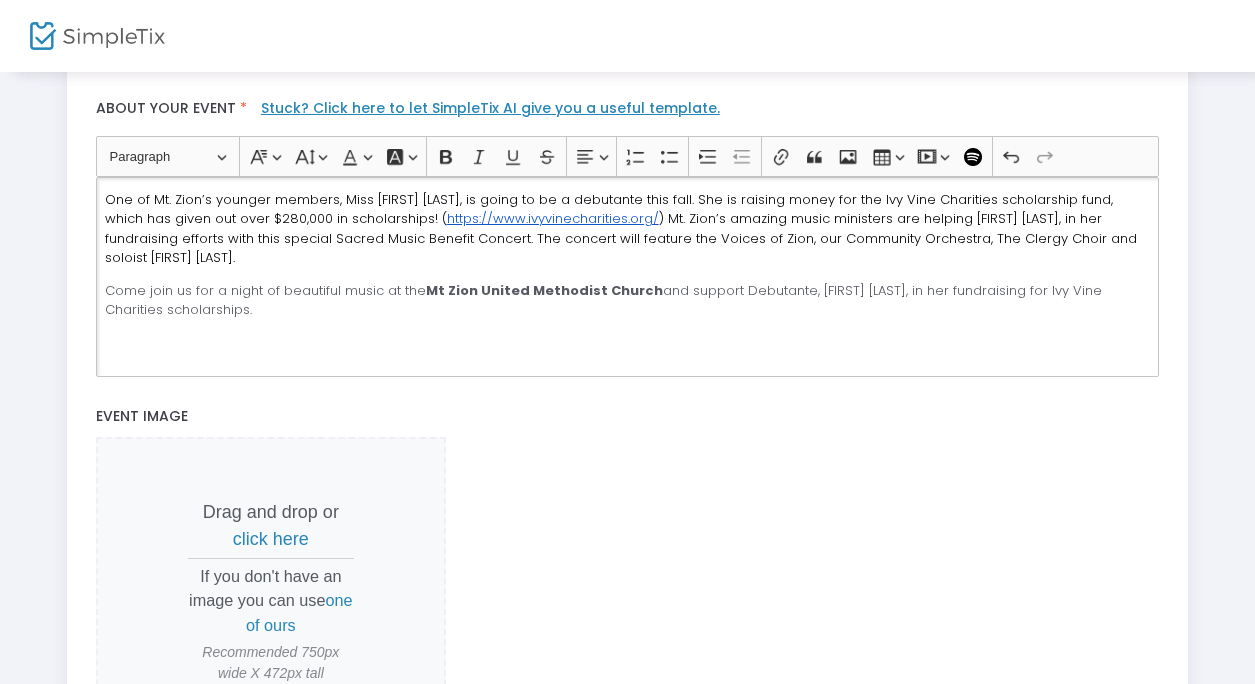 click on "Come join us for a night of beautiful music at the  Mt Zion United Methodist Church . This event will feature talented musicians performing sacred music to uplift your spirits and support Debutante, Rachel Johnson, in her fundraising for Ivy Vine Charities scholarships. Enjoy an evening of soul-stirring melodies in a serene and welcoming atmosphere. Bring your friends and family for a memorable experience. Don't miss out on this opportunity to support a good cause while enjoying wonderful music. See you there!" 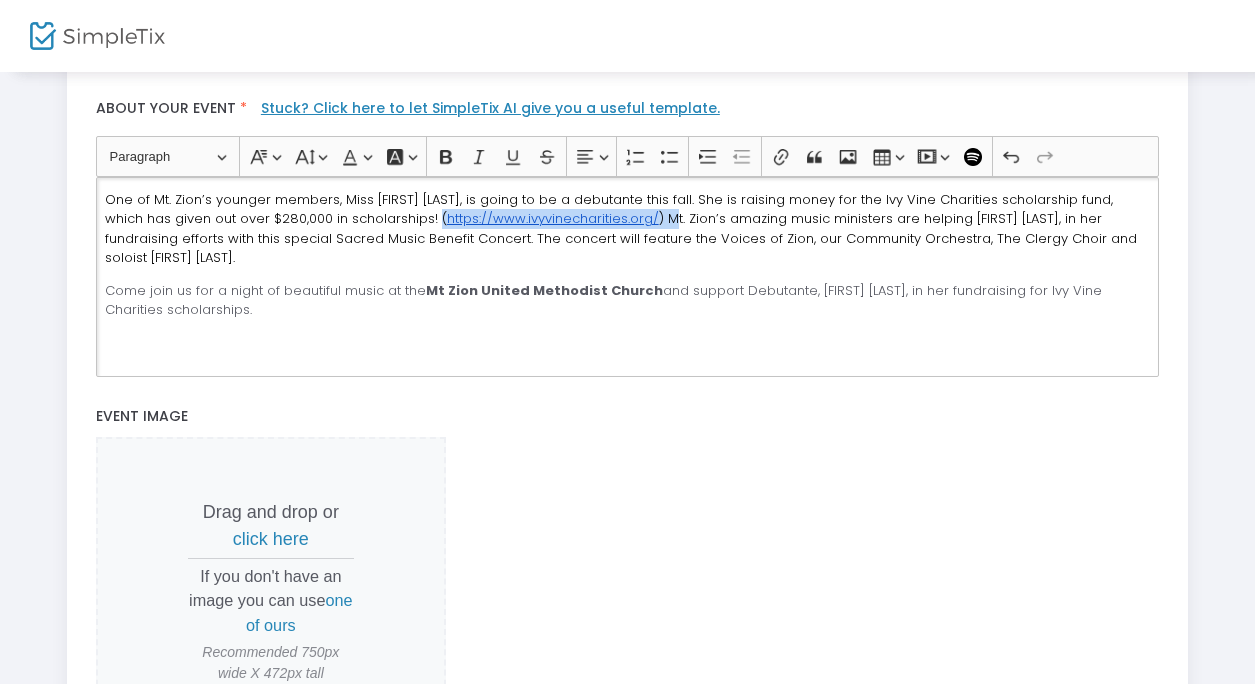 drag, startPoint x: 617, startPoint y: 219, endPoint x: 392, endPoint y: 217, distance: 225.0089 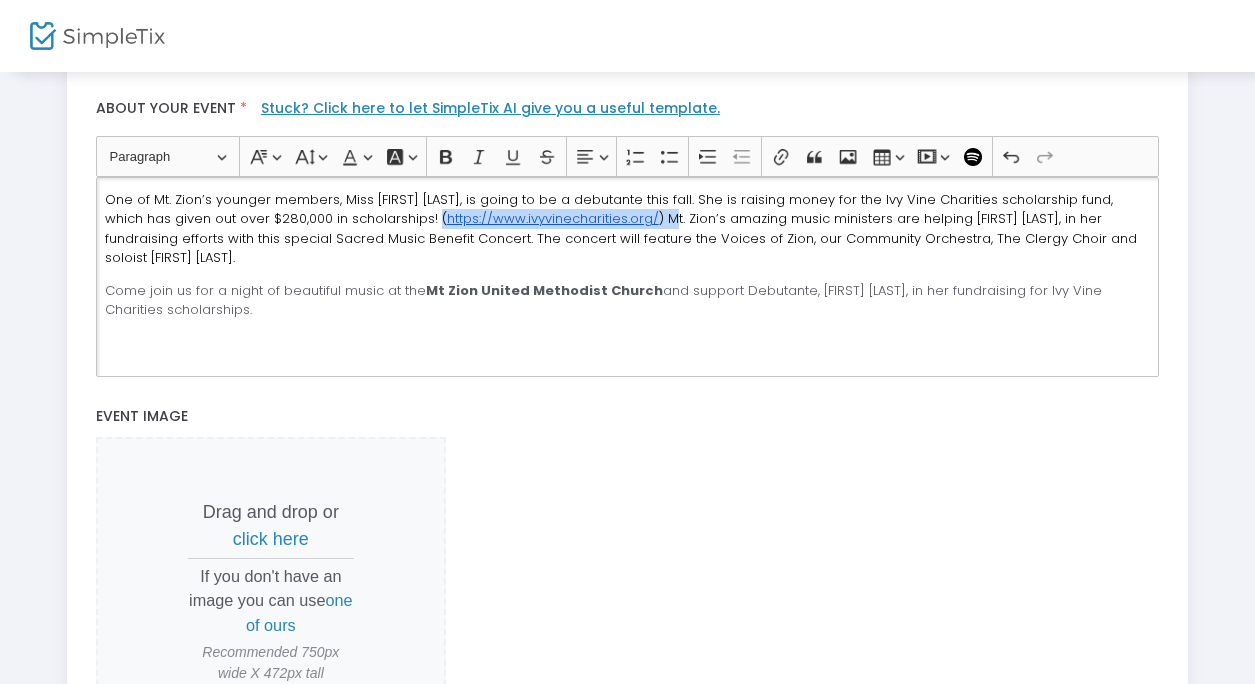 click on "One of Mt. Zion’s younger members, Miss Rachel Johnson, is going to be a debutante this fall. She is raising money for the Ivy Vine Charities scholarship fund, which has given out over $280,000 in scholarships! ( https://www.ivyvinecharities.org/  ) Mt. Zion’s amazing music ministers are helping Rachel in her fundraising efforts with this special Sacred Music Benefit Concert. The concert will feature the Voices of Zion, our Community Orchestra, The Clergy Choir and soloist Kendra Johnson." 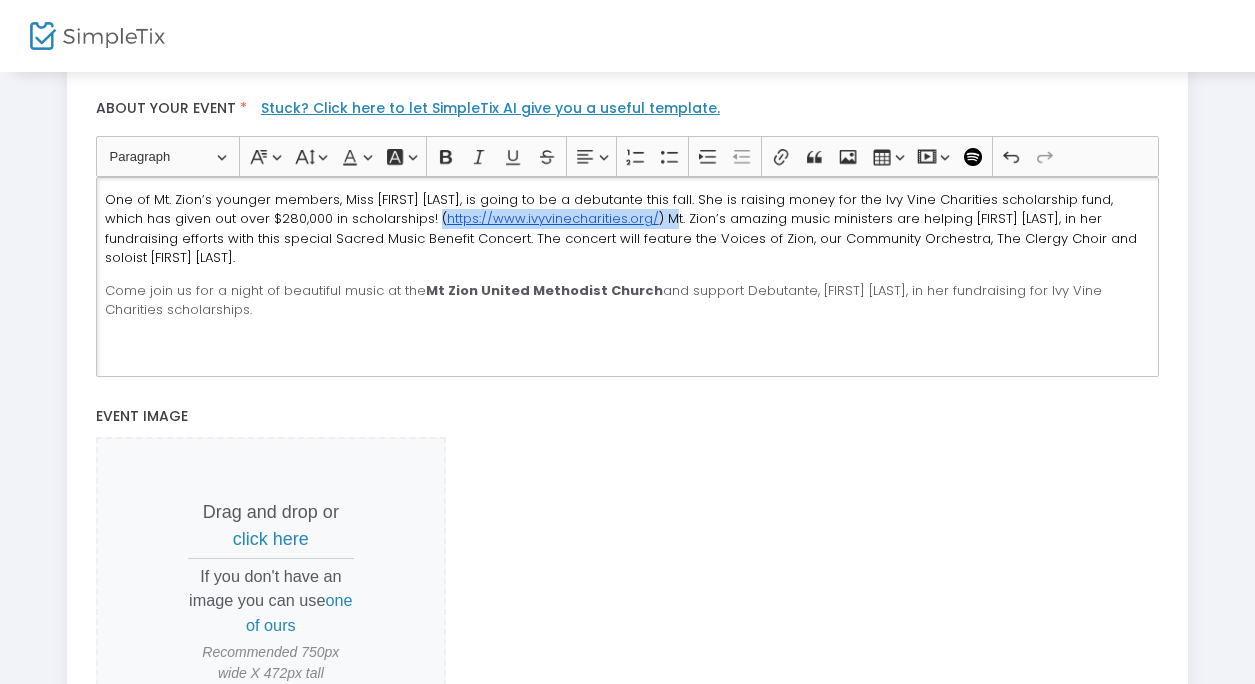 copy on "( https://www.ivyvinecharities.org/  )" 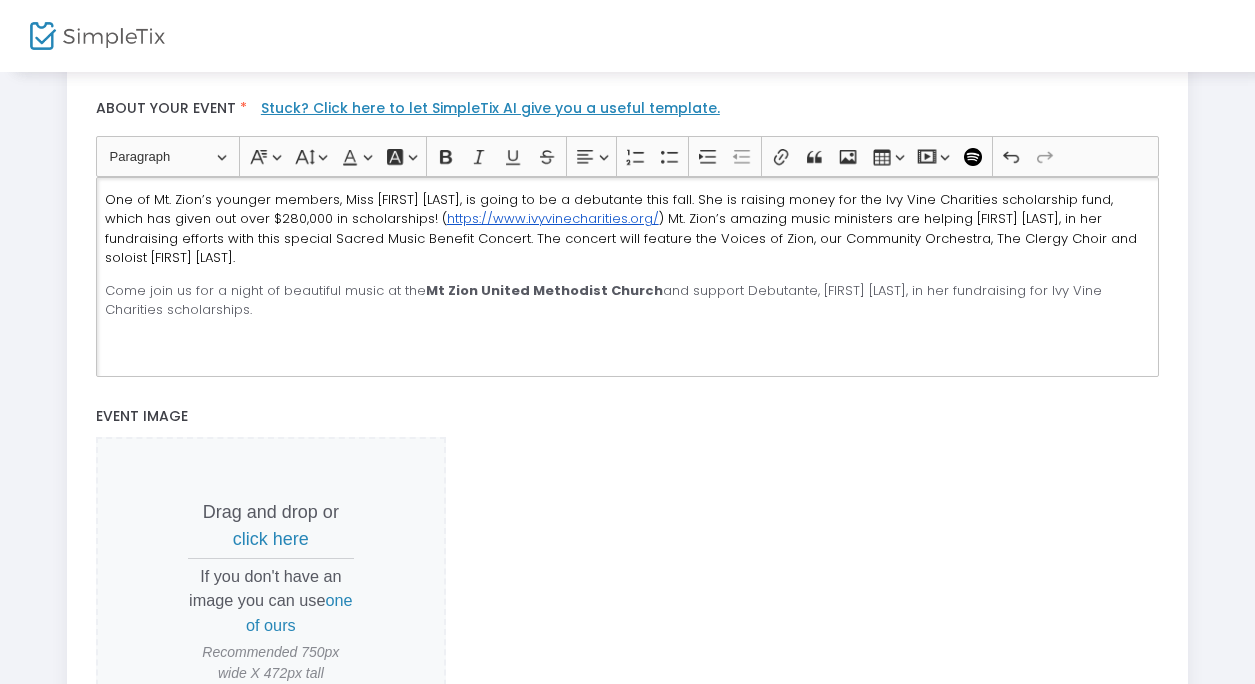 click on "Come join us for a night of beautiful music at the  Mt Zion United Methodist Church . This event will feature talented musicians performing sacred music to uplift your spirits and support Debutante, Rachel Johnson, in her fundraising for Ivy Vine Charities scholarships. Enjoy an evening of soul-stirring melodies in a serene and welcoming atmosphere. Bring your friends and family for a memorable experience. Don't miss out on this opportunity to support a good cause while enjoying wonderful music. See you there!" 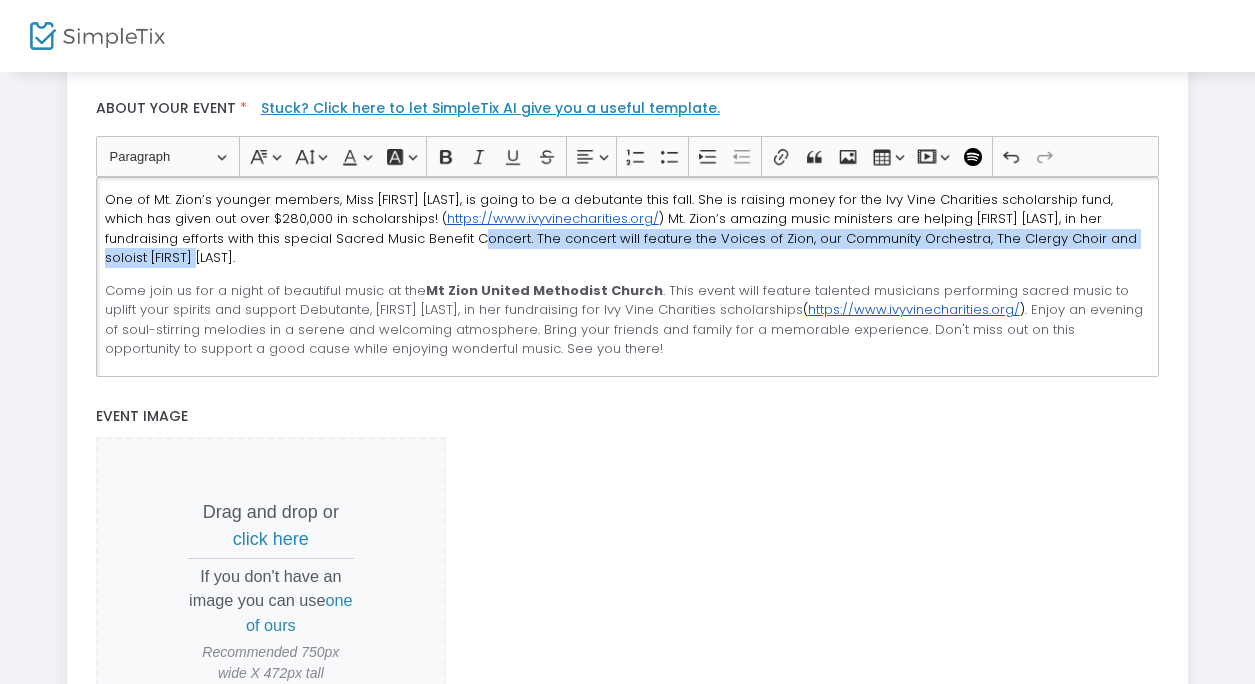 drag, startPoint x: 1146, startPoint y: 242, endPoint x: 407, endPoint y: 239, distance: 739.0061 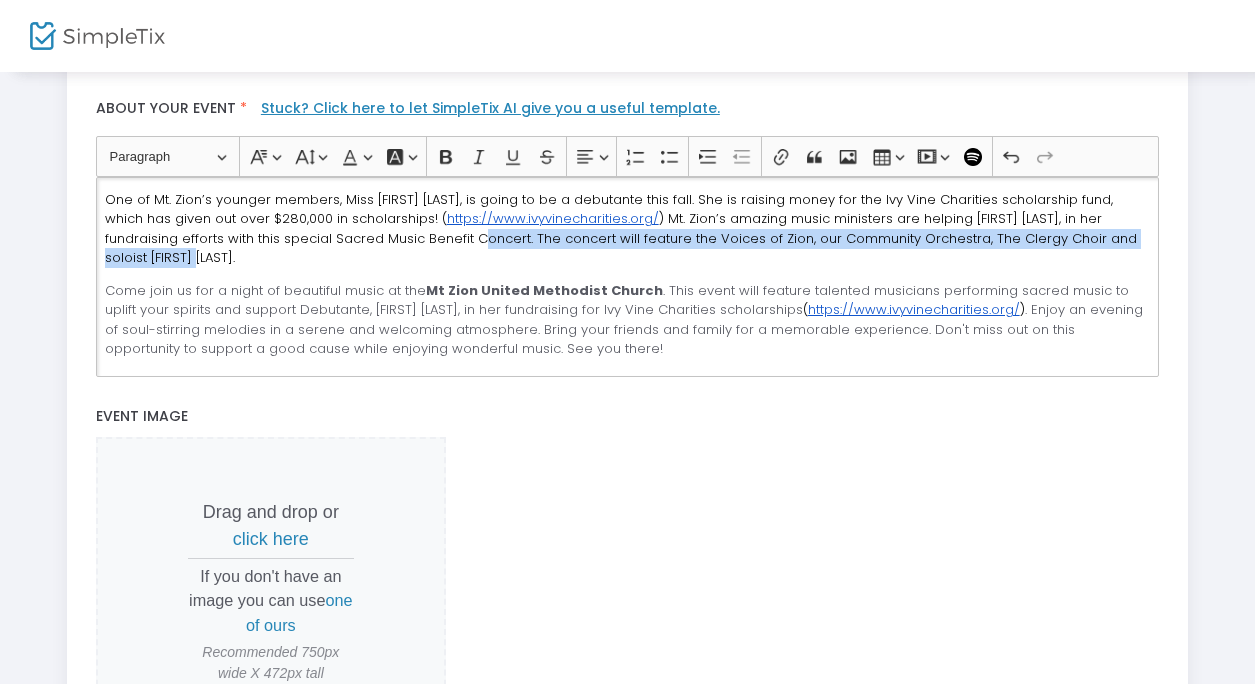 click on "One of Mt. Zion’s younger members, Miss Rachel Johnson, is going to be a debutante this fall. She is raising money for the Ivy Vine Charities scholarship fund, which has given out over $280,000 in scholarships! ( https://www.ivyvinecharities.org/  ) Mt. Zion’s amazing music ministers are helping Rachel in her fundraising efforts with this special Sacred Music Benefit Concert. The concert will feature the Voices of Zion, our Community Orchestra, The Clergy Choir and soloist Kendra Johnson." 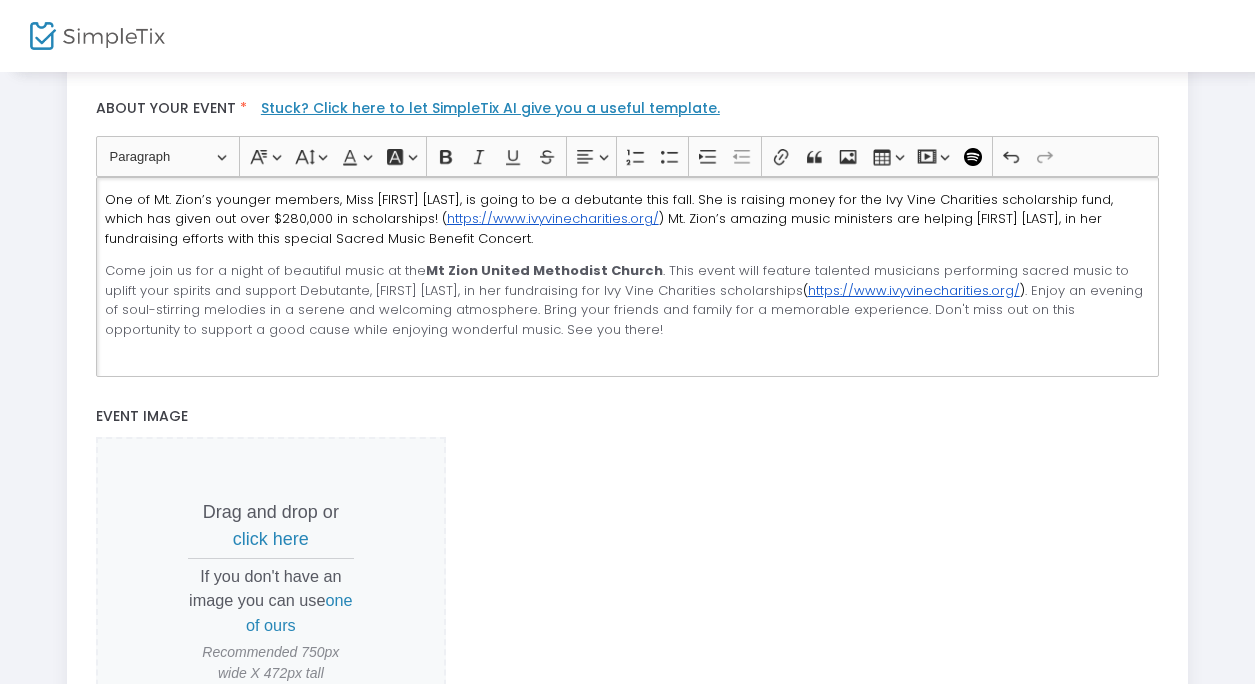 click on "Come join us for a night of beautiful music at the  Mt Zion United Methodist Church . This event will feature talented musicians performing sacred music to uplift your spirits and support Debutante, Rachel Johnson, in her fundraising for Ivy Vine Charities scholarships  ( https://www.ivyvinecharities.org/  )  . Enjoy an evening of soul-stirring melodies in a serene and welcoming atmosphere. Bring your friends and family for a memorable experience. Don't miss out on this opportunity to support a good cause while enjoying wonderful music. See you there!" 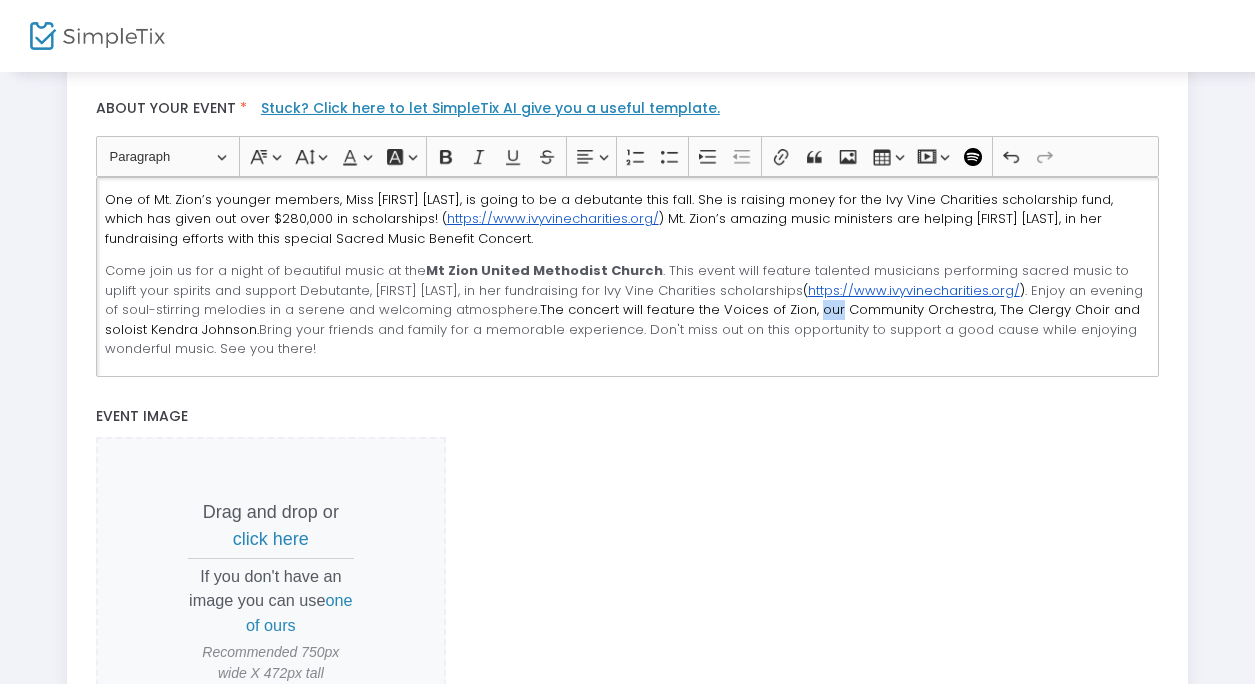 drag, startPoint x: 806, startPoint y: 311, endPoint x: 783, endPoint y: 312, distance: 23.021729 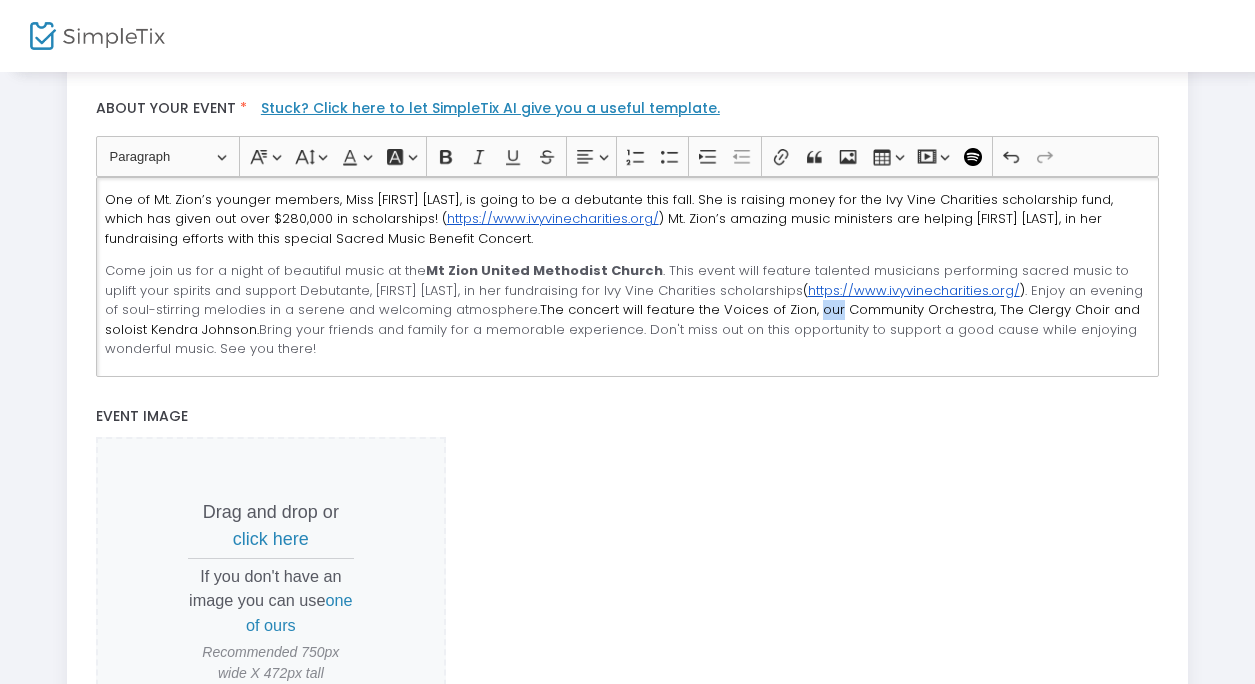 click on "The concert will feature the Voices of Zion, our Community Orchestra, The Clergy Choir and soloist Kendra Johnson." 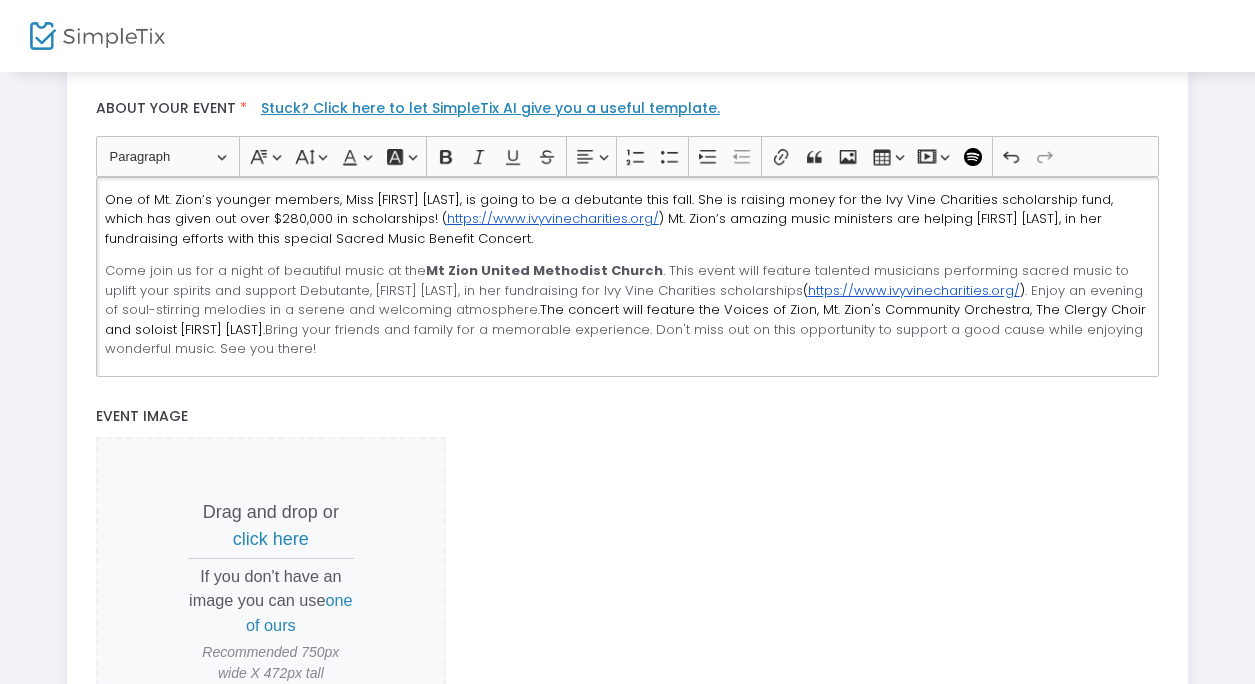 click on "Come join us for a night of beautiful music at the  Mt Zion United Methodist Church . This event will feature talented musicians performing sacred music to uplift your spirits and support Debutante, Rachel Johnson, in her fundraising for Ivy Vine Charities scholarships  ( https://www.ivyvinecharities.org/  )  . Enjoy an evening of soul-stirring melodies in a serene and welcoming atmosphere.  The concert will feature the Voices of Zion, Mt. Zion's Community Orchestra, The Clergy Choir and soloist Kendra Johnson.  Bring your friends and family for a memorable experience. Don't miss out on this opportunity to support a good cause while enjoying wonderful music. See you there!" 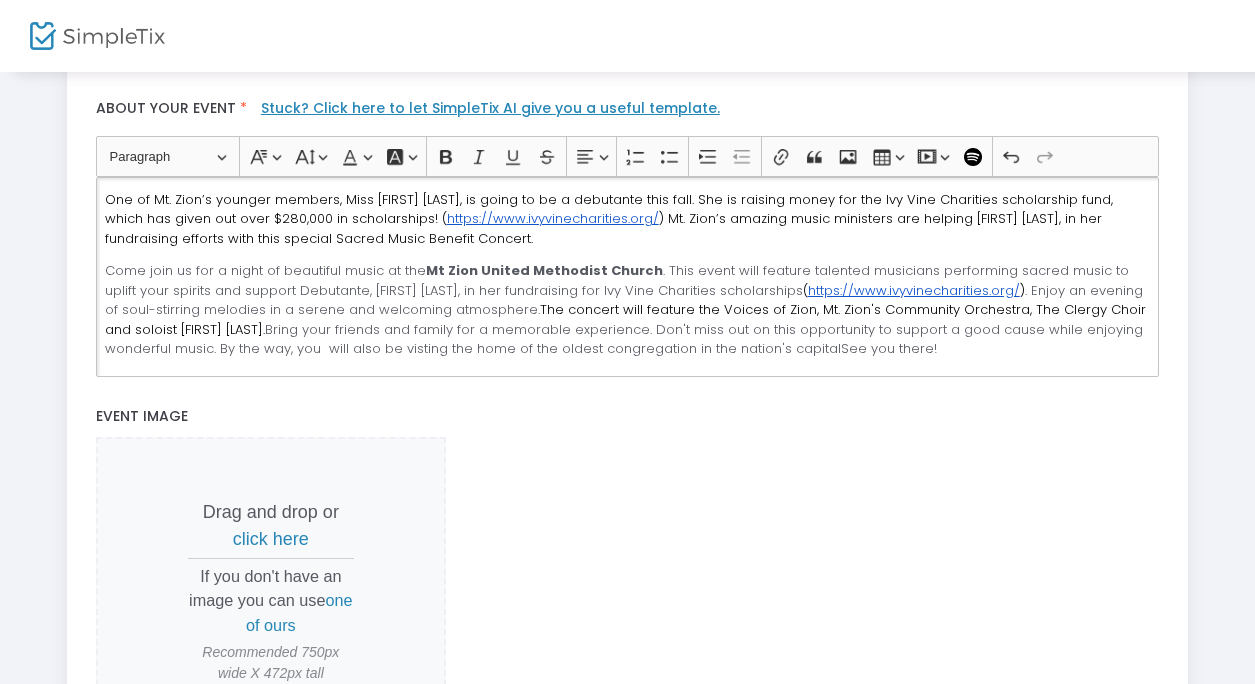 click on "Come join us for a night of beautiful music at the  Mt Zion United Methodist Church . This event will feature talented musicians performing sacred music to uplift your spirits and support Debutante, Rachel Johnson, in her fundraising for Ivy Vine Charities scholarships  ( https://www.ivyvinecharities.org/  )  . Enjoy an evening of soul-stirring melodies in a serene and welcoming atmosphere.  The concert will feature the Voices of Zion, Mt. Zion's Community Orchestra, The Clergy Choir and soloist Kendra Johnson.  Bring your friends and family for a memorable experience. Don't miss out on this opportunity to support a good cause while enjoying wonderful music. By the way, you  will also be visting the home of the oldest congregation in the nation's capitalSee you there!" 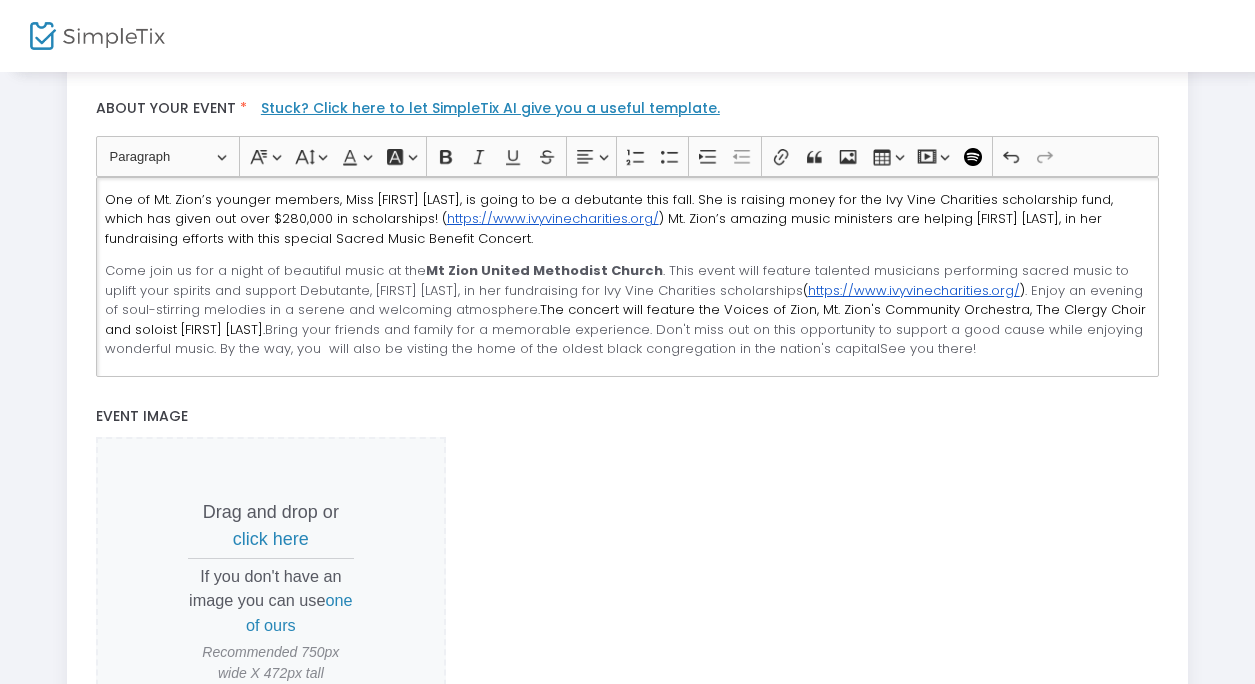 click on "Come join us for a night of beautiful music at the  Mt Zion United Methodist Church . This event will feature talented musicians performing sacred music to uplift your spirits and support Debutante, Rachel Johnson, in her fundraising for Ivy Vine Charities scholarships  ( https://www.ivyvinecharities.org/  )  . Enjoy an evening of soul-stirring melodies in a serene and welcoming atmosphere.  The concert will feature the Voices of Zion, Mt. Zion's Community Orchestra, The Clergy Choir and soloist Kendra Johnson.  Bring your friends and family for a memorable experience. Don't miss out on this opportunity to support a good cause while enjoying wonderful music. By the way, you  will also be visting the home of the oldest black congregation in the nation's capitalSee you there!" 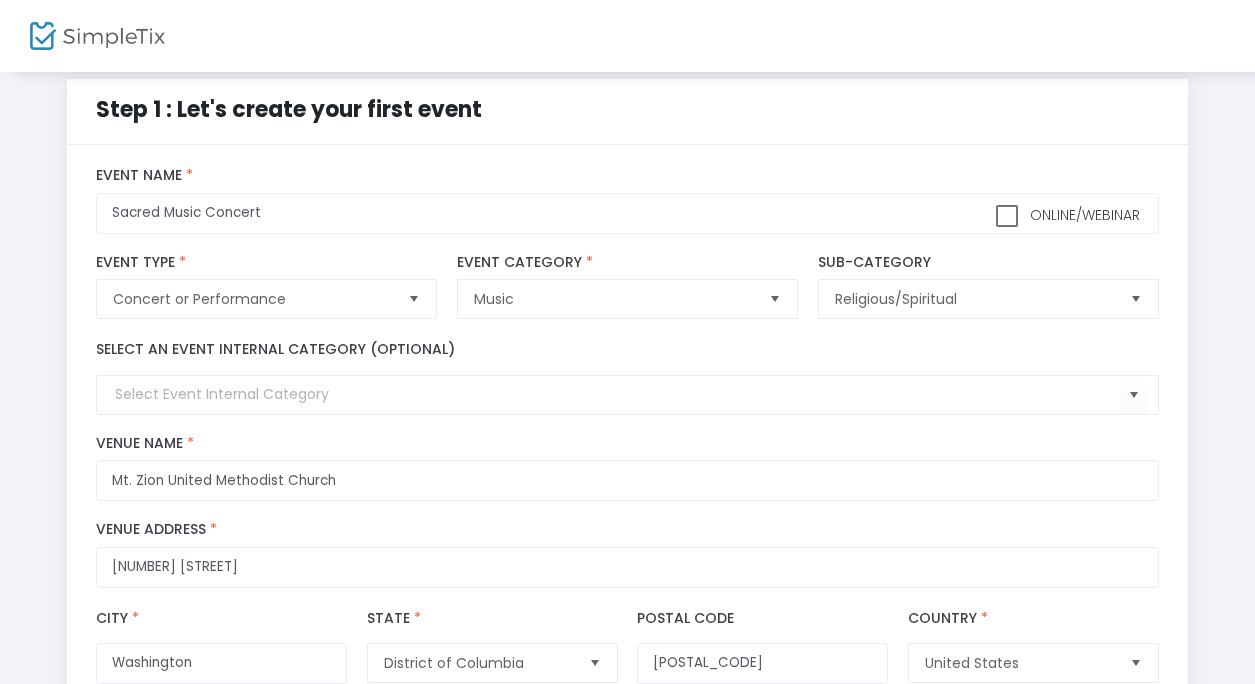scroll, scrollTop: 20, scrollLeft: 0, axis: vertical 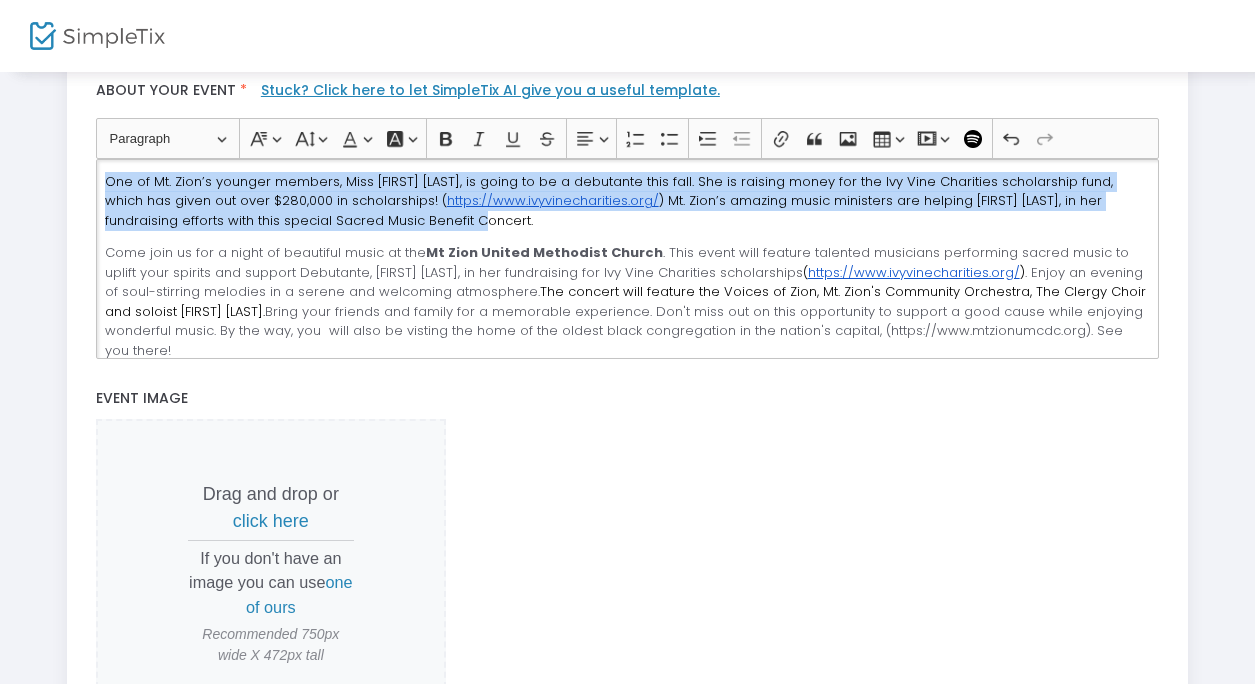 drag, startPoint x: 465, startPoint y: 223, endPoint x: 105, endPoint y: 179, distance: 362.67892 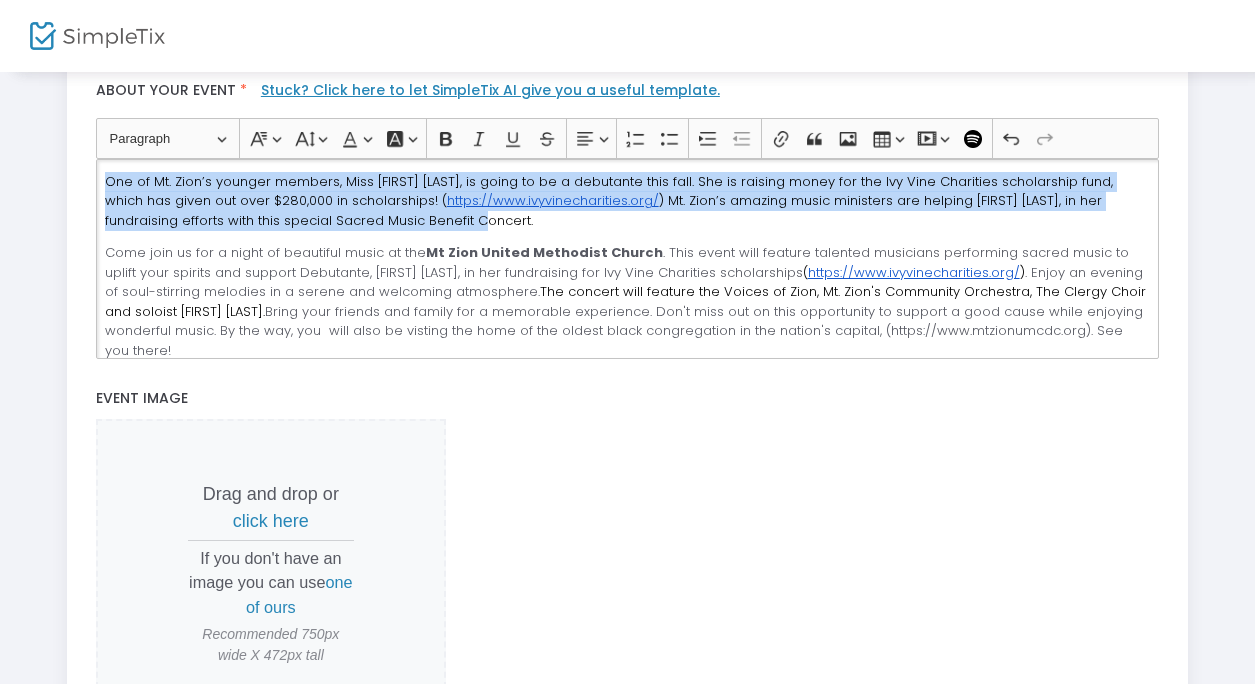 click on "One of Mt. Zion’s younger members, Miss Rachel Johnson, is going to be a debutante this fall. She is raising money for the Ivy Vine Charities scholarship fund, which has given out over $280,000 in scholarships! ( https://www.ivyvinecharities.org/  ) Mt. Zion’s amazing music ministers are helping Rachel in her fundraising efforts with this special Sacred Music Benefit Concert." 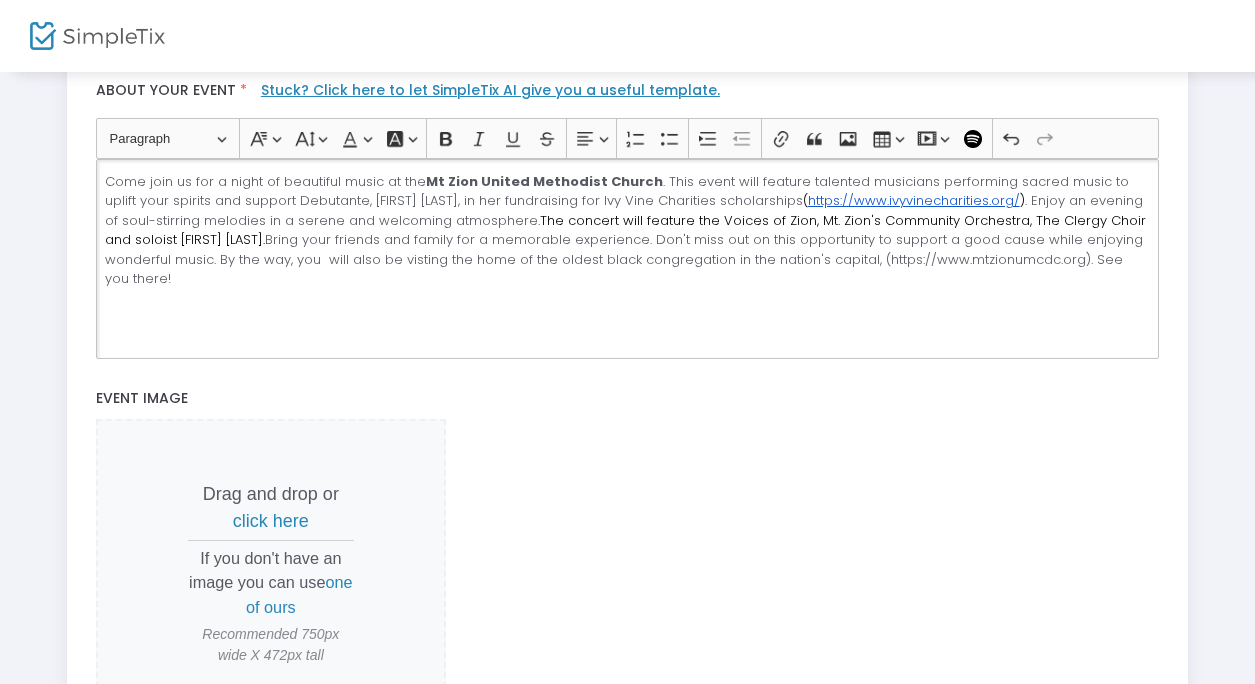 click on "Come join us for a night of beautiful music at the  Mt Zion United Methodist Church . This event will feature talented musicians performing sacred music to uplift your spirits and support Debutante, Rachel Johnson, in her fundraising for Ivy Vine Charities scholarships  ( https://www.ivyvinecharities.org/  )  . Enjoy an evening of soul-stirring melodies in a serene and welcoming atmosphere.  The concert will feature the Voices of Zion, Mt. Zion's Community Orchestra, The Clergy Choir and soloist Kendra Johnson.  Bring your friends and family for a memorable experience. Don't miss out on this opportunity to support a good cause while enjoying wonderful music. By the way, you  will also be visting the home of the oldest black congregation in the nation's capital, (https://www.mtzionumcdc.org). See you there!" 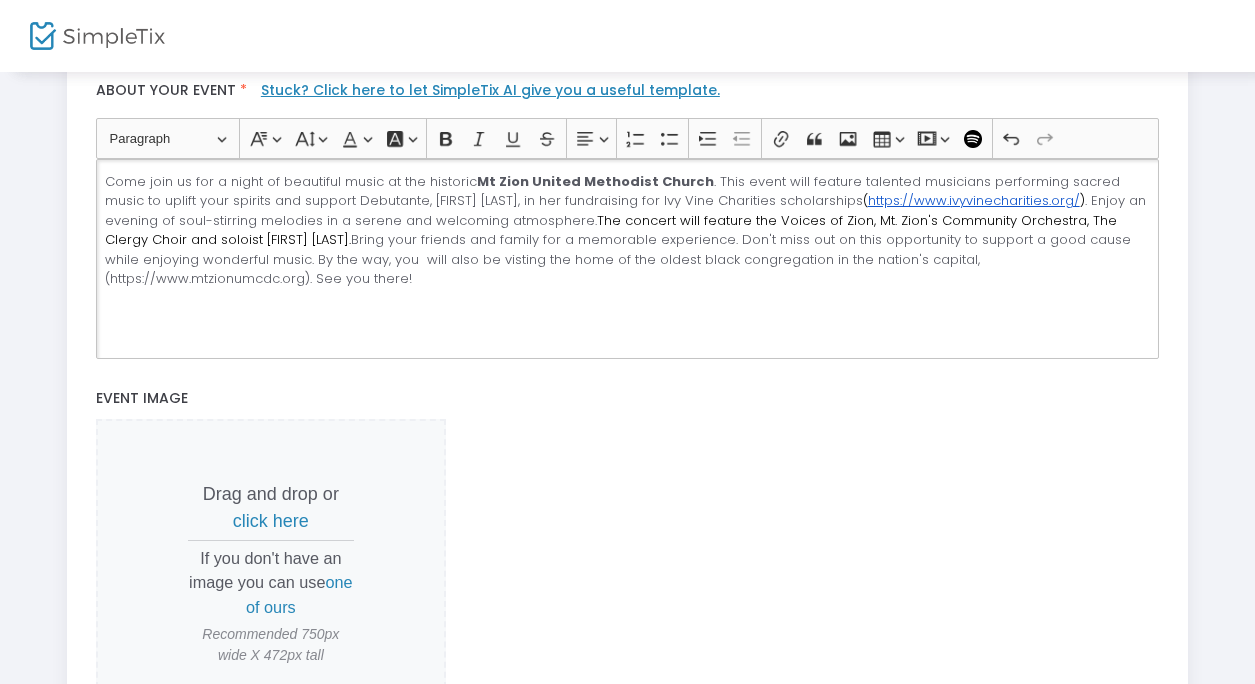 click on "Come join us for a night of beautiful music at the historic  Mt Zion United Methodist Church . This event will feature talented musicians performing sacred music to uplift your spirits and support Debutante, Rachel Johnson, in her fundraising for Ivy Vine Charities scholarships  ( https://www.ivyvinecharities.org/  )  . Enjoy an evening of soul-stirring melodies in a serene and welcoming atmosphere.  The concert will feature the Voices of Zion, Mt. Zion's Community Orchestra, The Clergy Choir and soloist Kendra Johnson.  Bring your friends and family for a memorable experience. Don't miss out on this opportunity to support a good cause while enjoying wonderful music. By the way, you  will also be visting the home of the oldest black congregation in the nation's capital, (https://www.mtzionumcdc.org). See you there!" 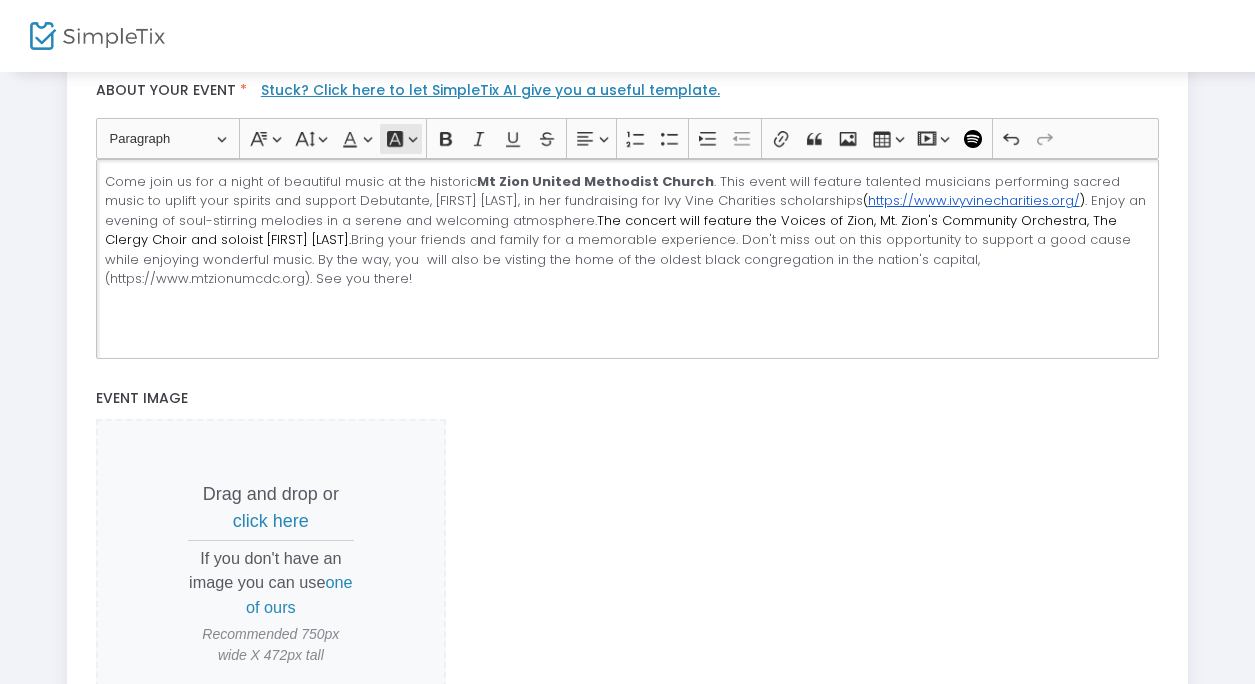 click on "Font Background Color Font Background Color" 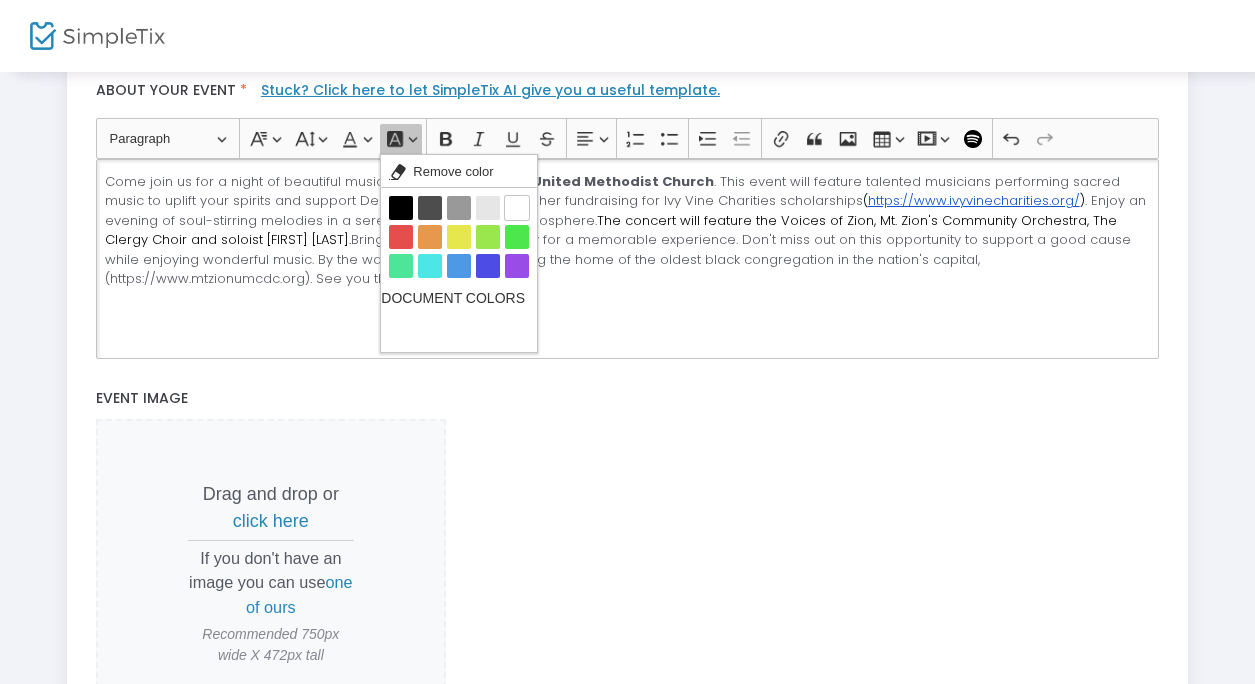 click on "Font Background Color Font Background Color" 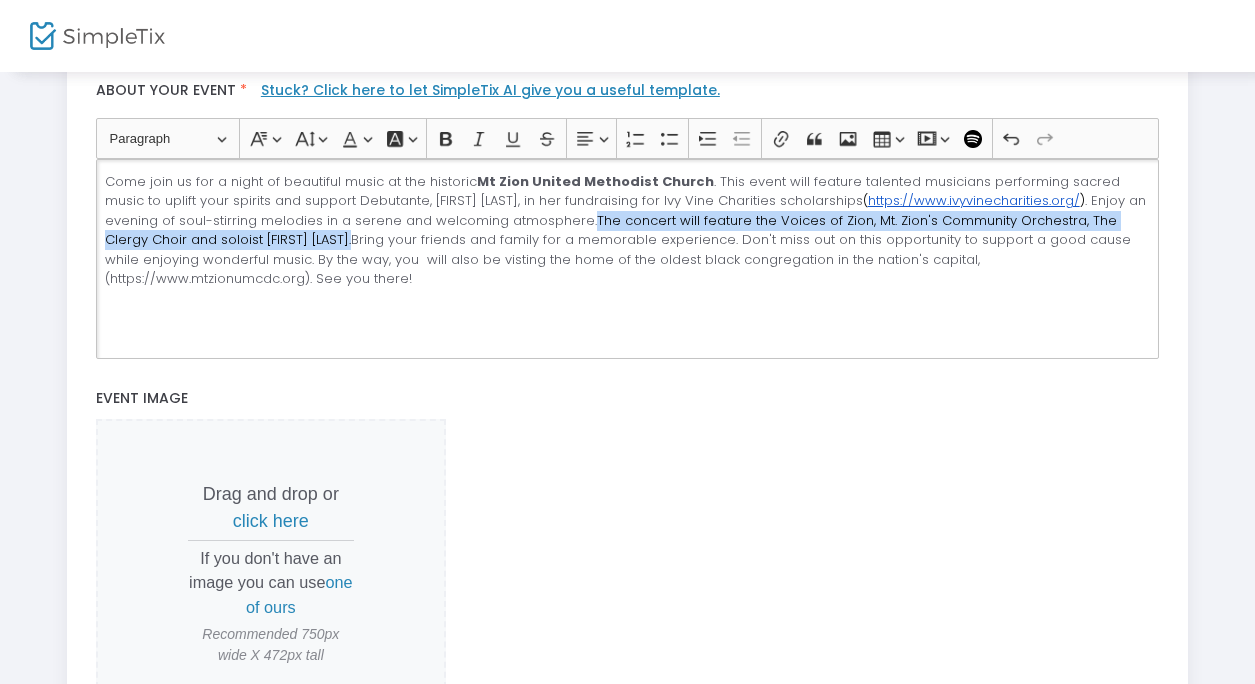 drag, startPoint x: 322, startPoint y: 238, endPoint x: 581, endPoint y: 216, distance: 259.93268 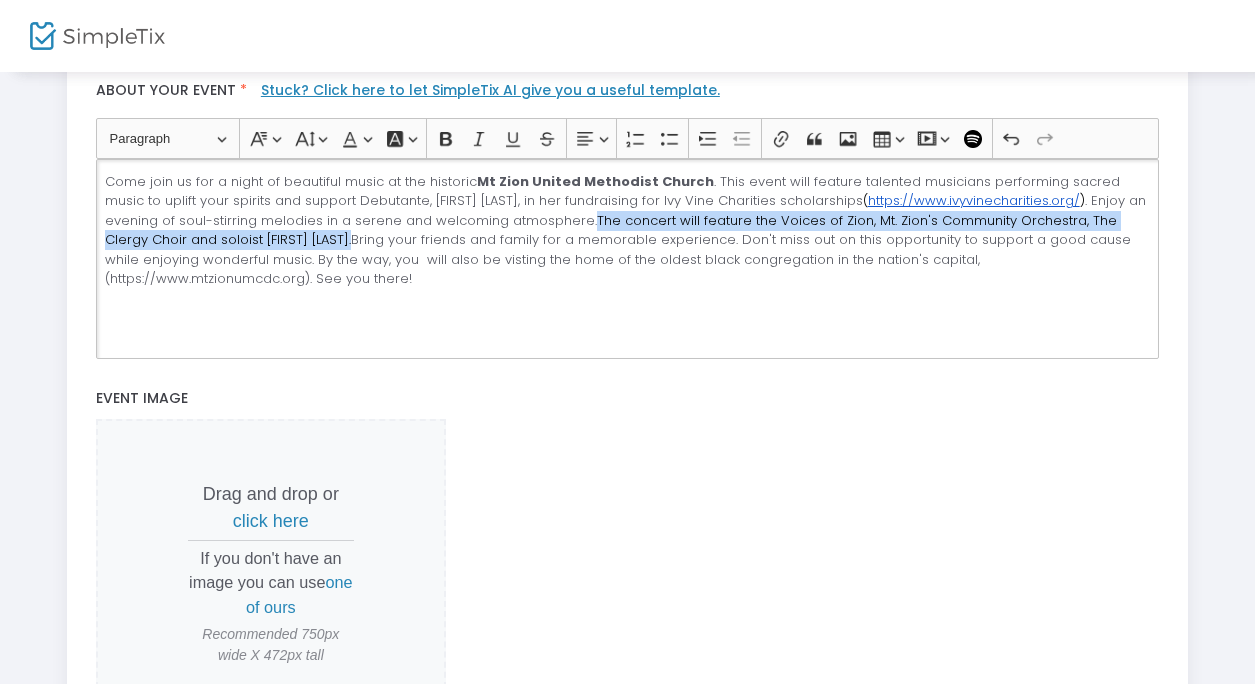 click on "Come join us for a night of beautiful music at the historic  Mt Zion United Methodist Church . This event will feature talented musicians performing sacred music to uplift your spirits and support Debutante, Rachel Johnson, in her fundraising for Ivy Vine Charities scholarships  ( https://www.ivyvinecharities.org/  )  . Enjoy an evening of soul-stirring melodies in a serene and welcoming atmosphere.  The concert will feature the Voices of Zion, Mt. Zion's Community Orchestra, The Clergy Choir and soloist Kendra Johnson.  Bring your friends and family for a memorable experience. Don't miss out on this opportunity to support a good cause while enjoying wonderful music. By the way, you  will also be visting the home of the oldest black congregation in the nation's capital, (https://www.mtzionumcdc.org). See you there!" 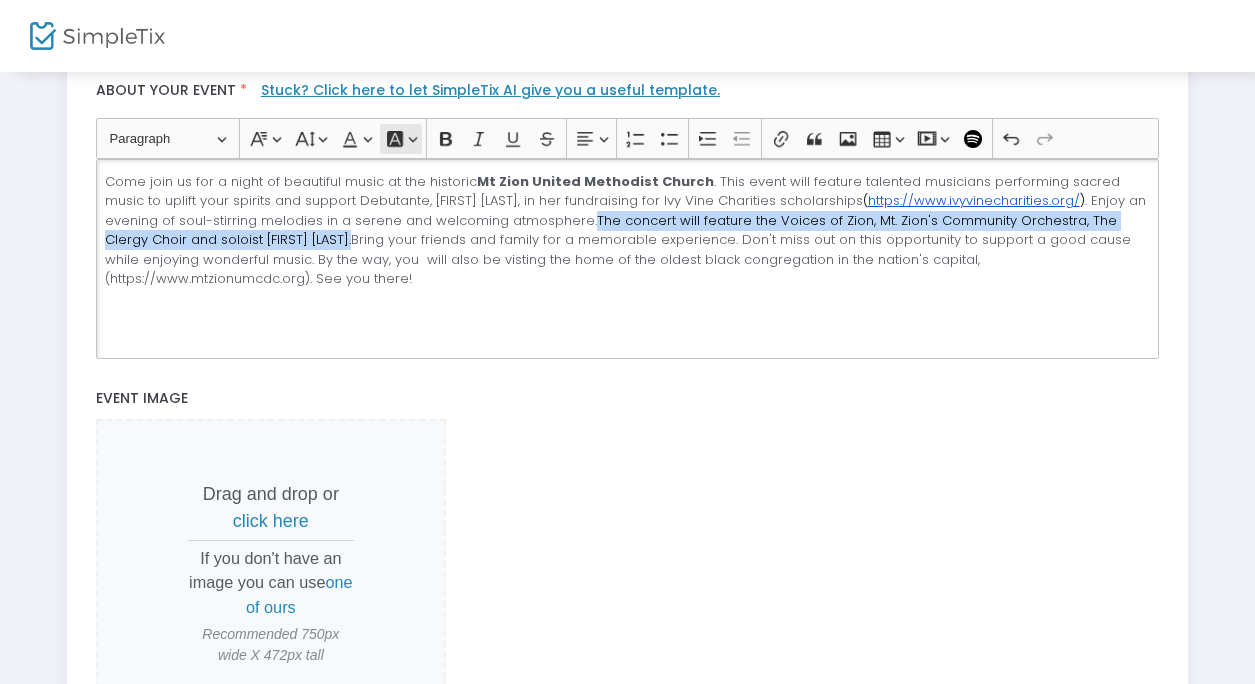 click on "Font Background Color Font Background Color" 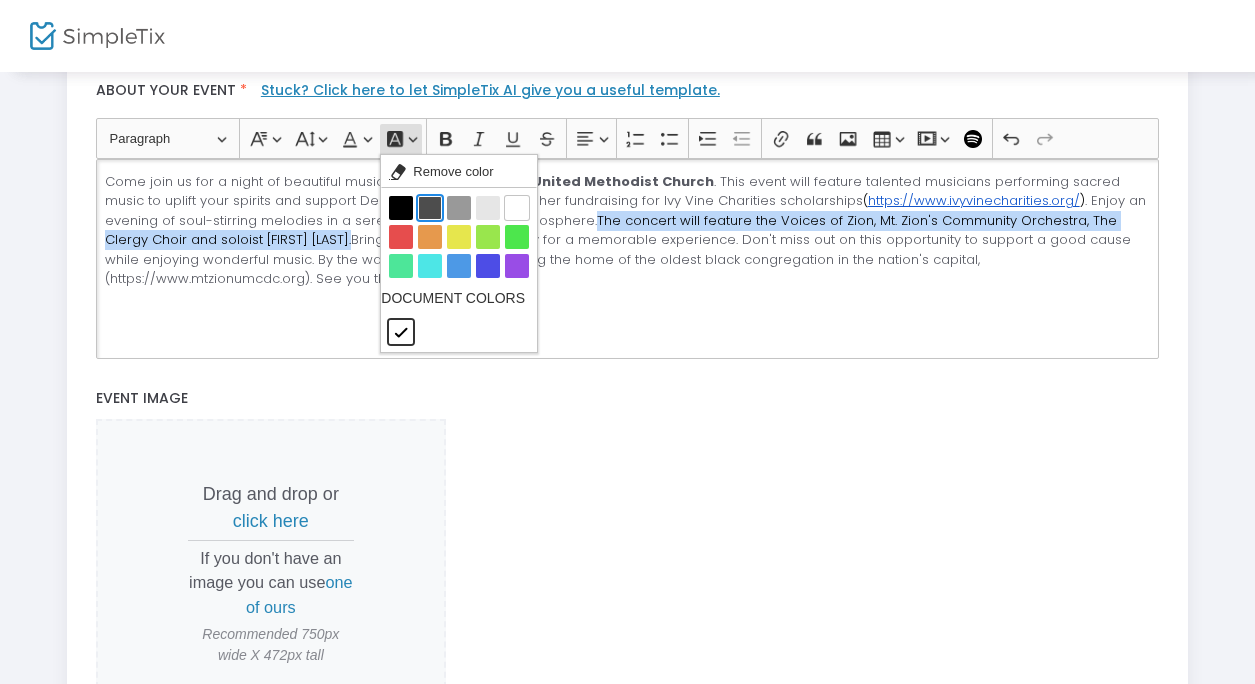 click on "Dim grey Dim grey" 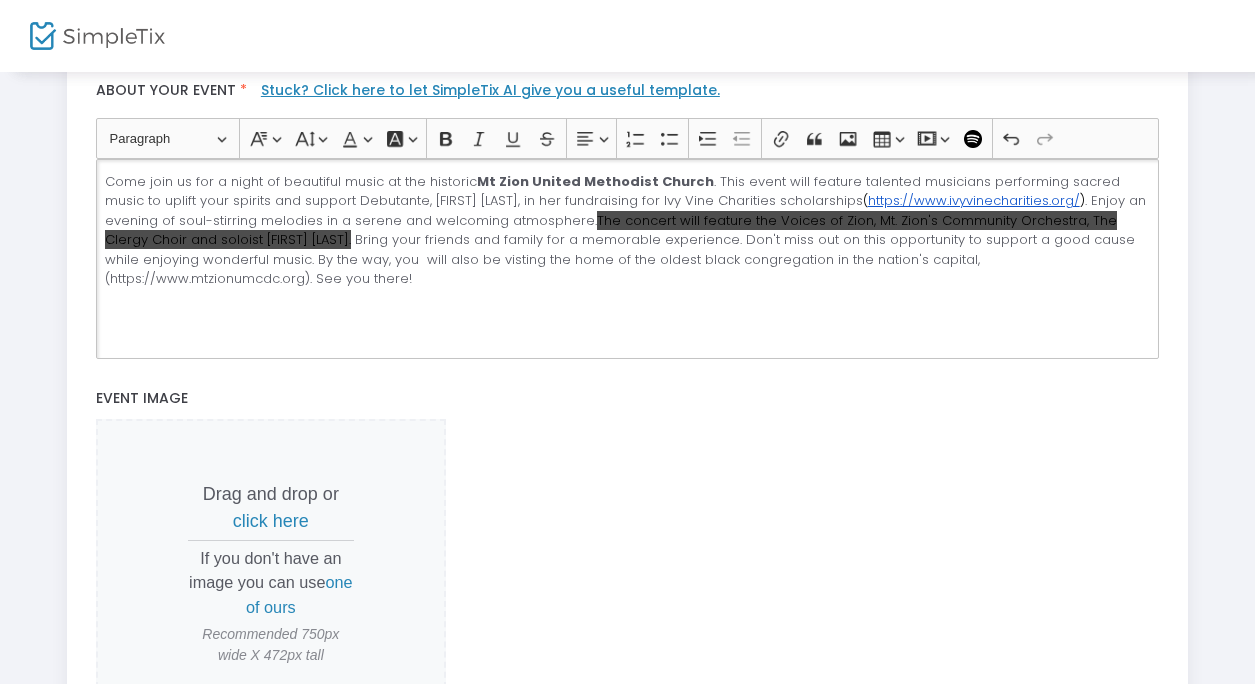 click on "Come join us for a night of beautiful music at the historic  Mt Zion United Methodist Church . This event will feature talented musicians performing sacred music to uplift your spirits and support Debutante, Rachel Johnson, in her fundraising for Ivy Vine Charities scholarships  ( https://www.ivyvinecharities.org/  )  . Enjoy an evening of soul-stirring melodies in a serene and welcoming atmosphere.  The concert will feature the Voices of Zion, Mt. Zion's Community Orchestra, The Clergy Choir and soloist Kendra Johnson.   Bring your friends and family for a memorable experience. Don't miss out on this opportunity to support a good cause while enjoying wonderful music. By the way, you  will also be visting the home of the oldest black congregation in the nation's capital, (https://www.mtzionumcdc.org). See you there!" 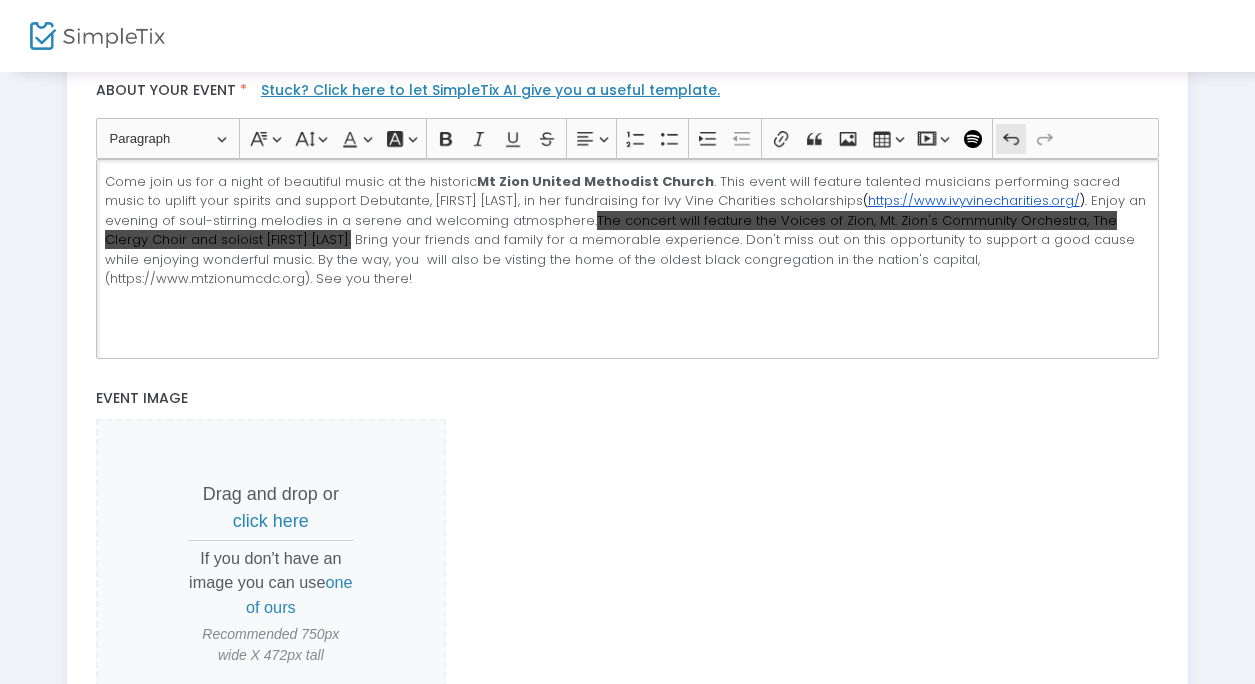 click 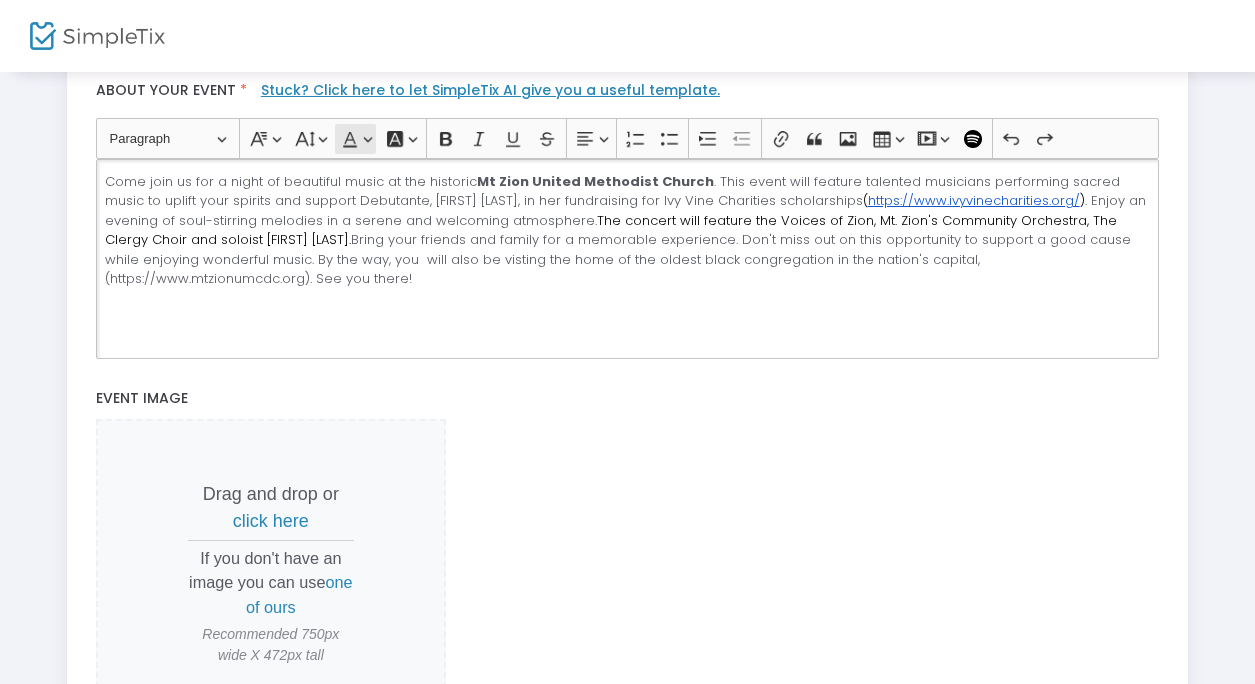 click on "Font Color Font Color" 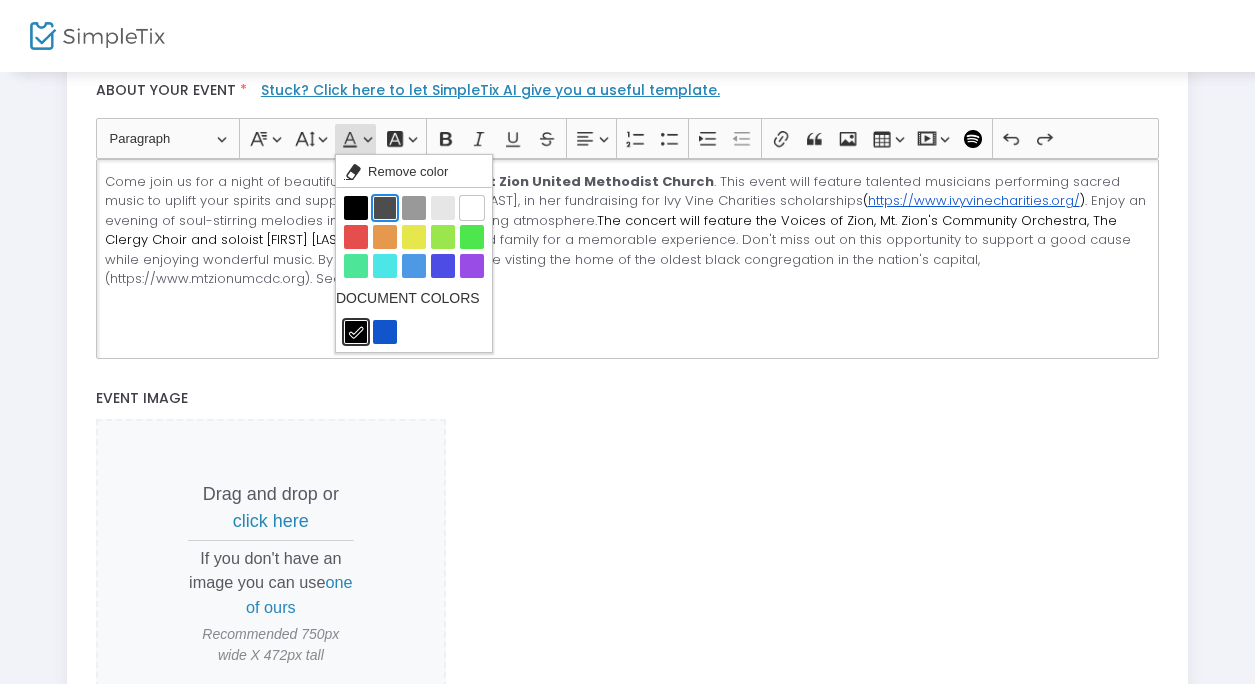 click on "Dim grey Dim grey" 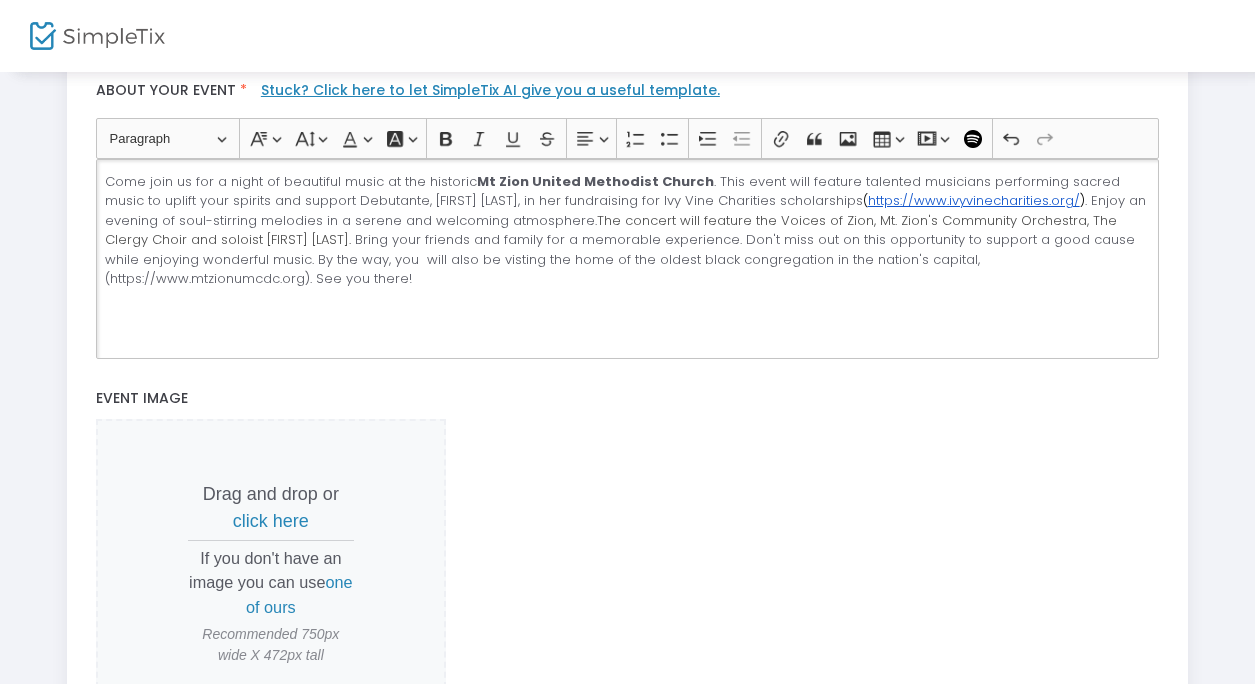 click on "Come join us for a night of beautiful music at the historic  Mt Zion United Methodist Church . This event will feature talented musicians performing sacred music to uplift your spirits and support Debutante, Rachel Johnson, in her fundraising for Ivy Vine Charities scholarships  ( https://www.ivyvinecharities.org/  )  . Enjoy an evening of soul-stirring melodies in a serene and welcoming atmosphere.  The concert will feature the Voices of Zion, Mt. Zion's Community Orchestra, The Clergy Choir and soloist Kendra Johnson.   Bring your friends and family for a memorable experience. Don't miss out on this opportunity to support a good cause while enjoying wonderful music. By the way, you  will also be visting the home of the oldest black congregation in the nation's capital, (https://www.mtzionumcdc.org). See you there!" 